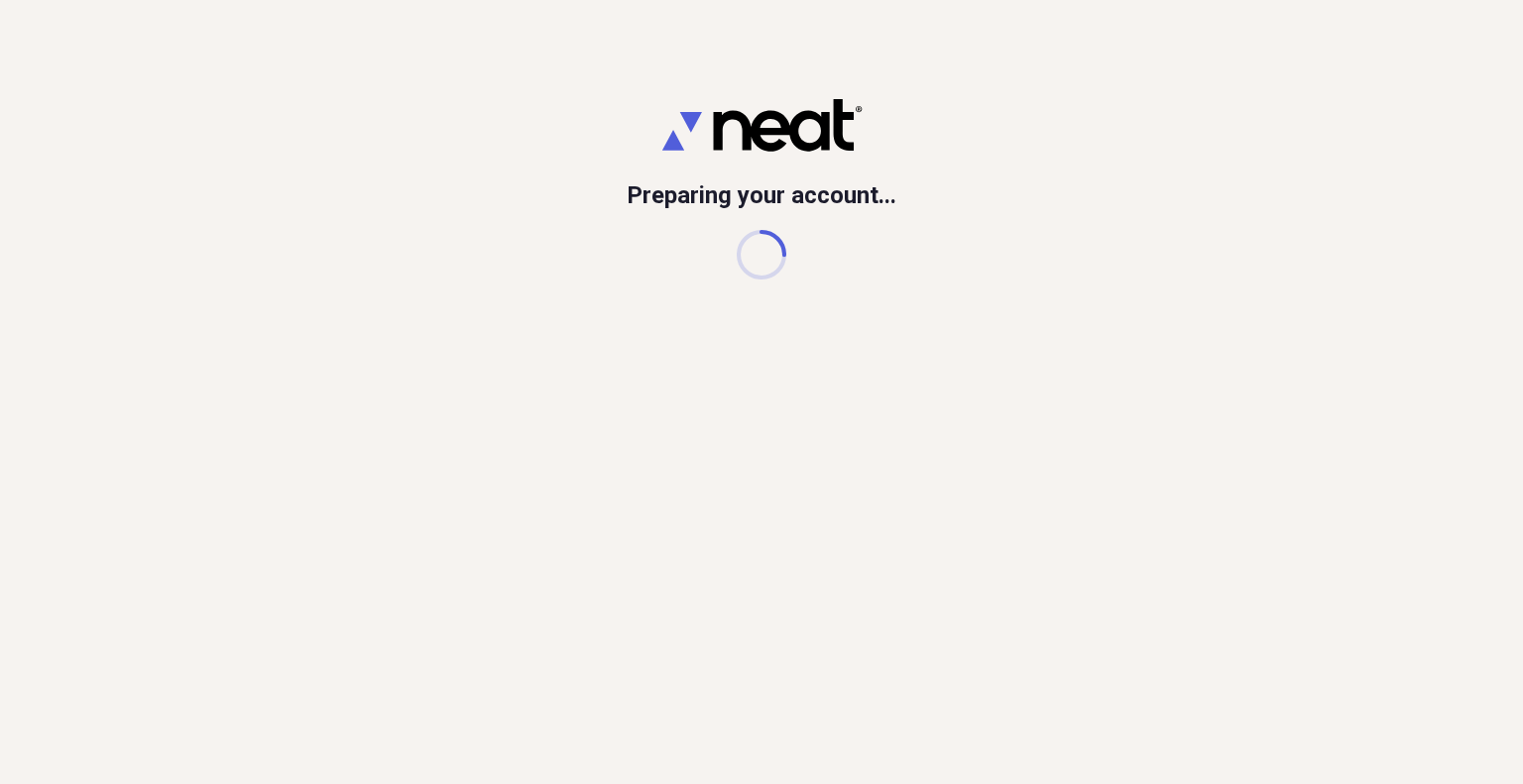 scroll, scrollTop: 0, scrollLeft: 0, axis: both 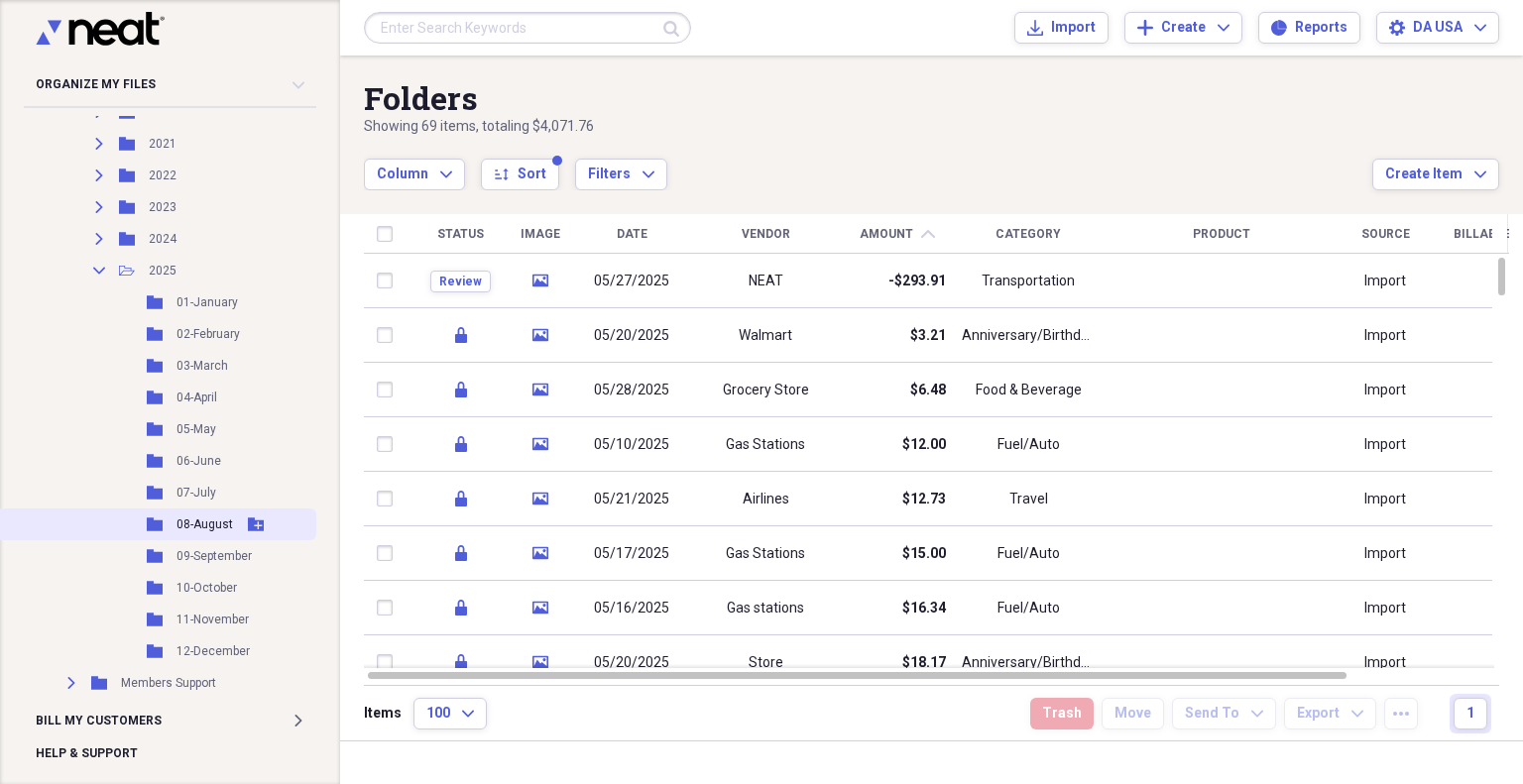 click 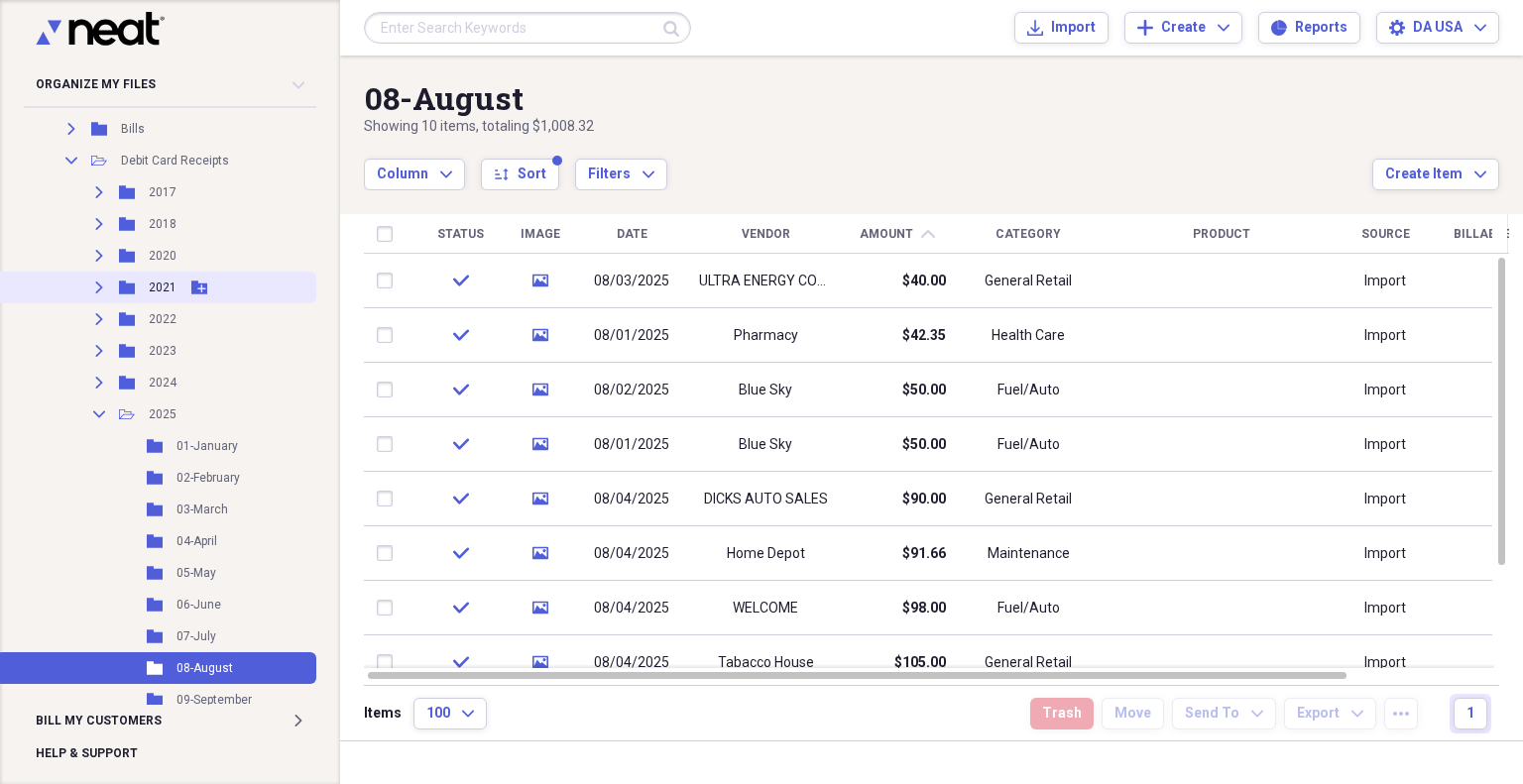 scroll, scrollTop: 165, scrollLeft: 0, axis: vertical 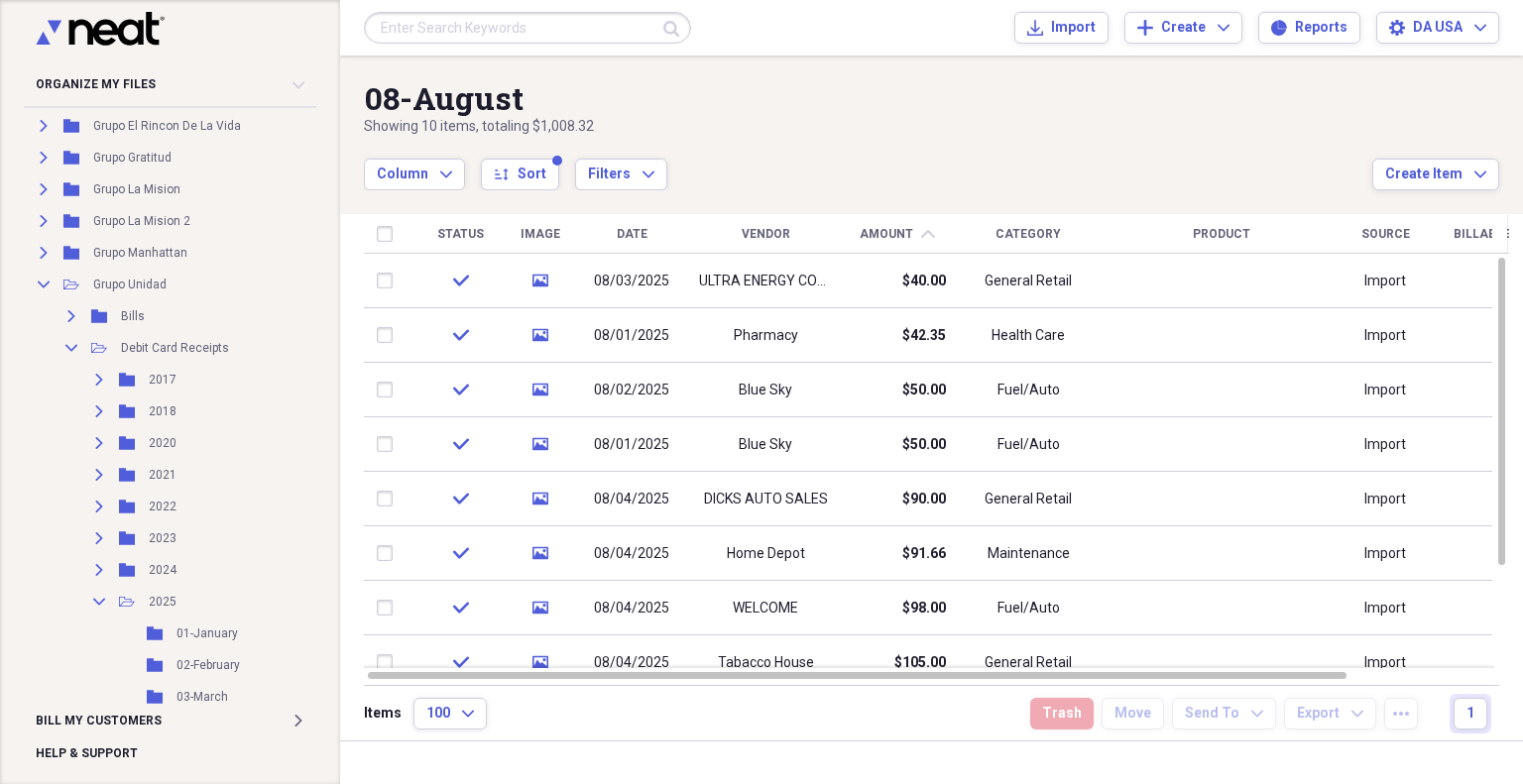click on "Date" at bounding box center (632, 234) 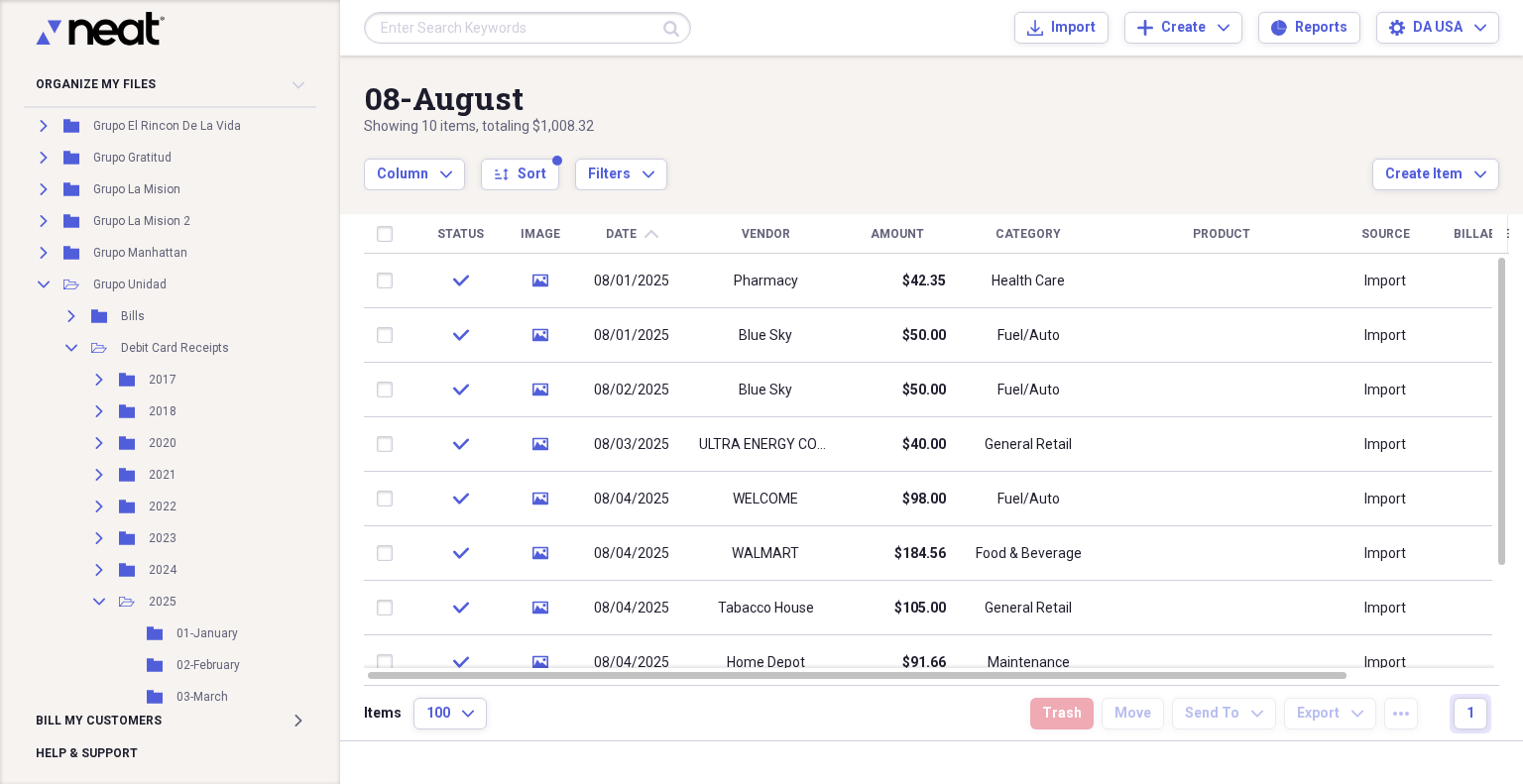 click on "chevron-up" 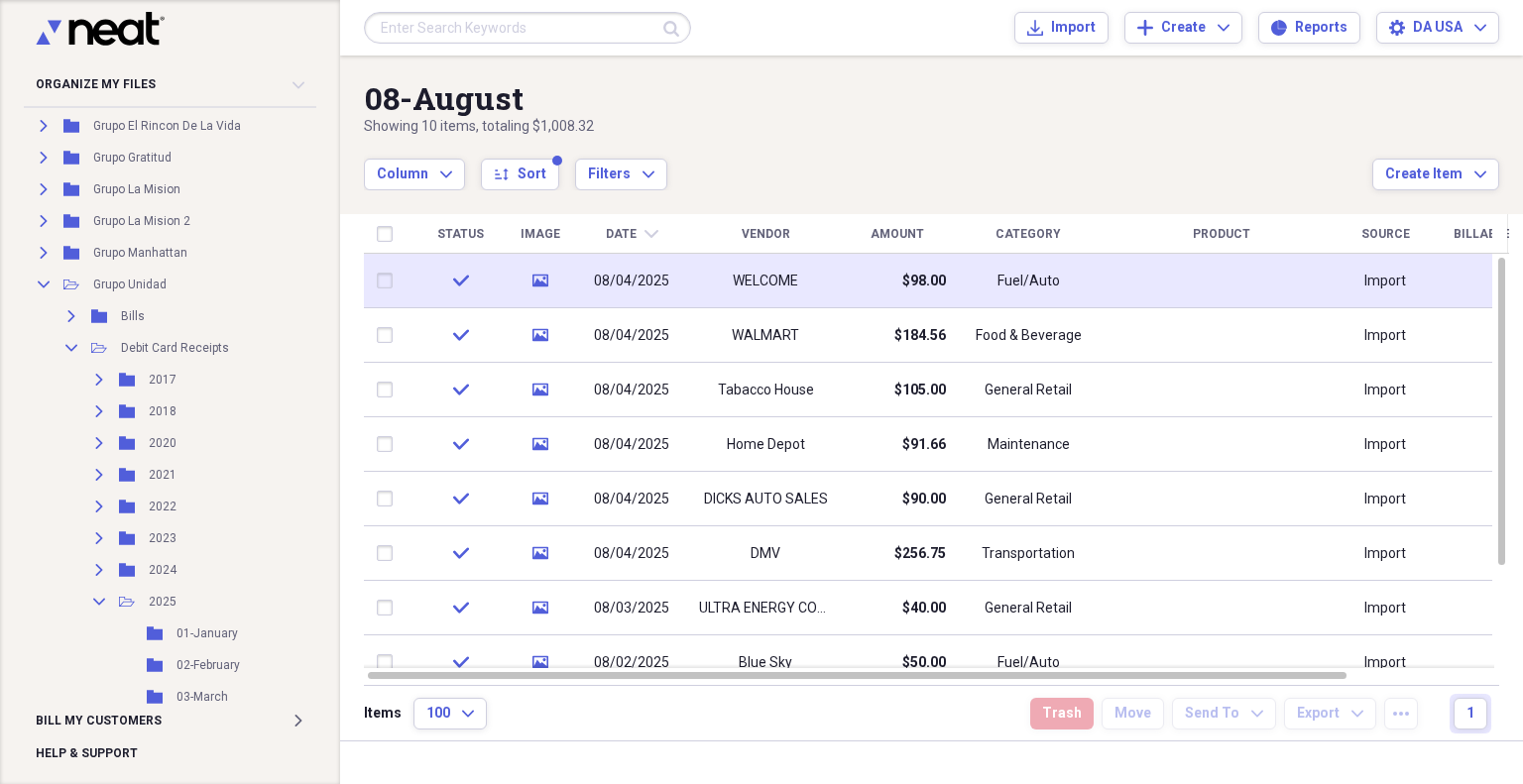 click at bounding box center [389, 280] 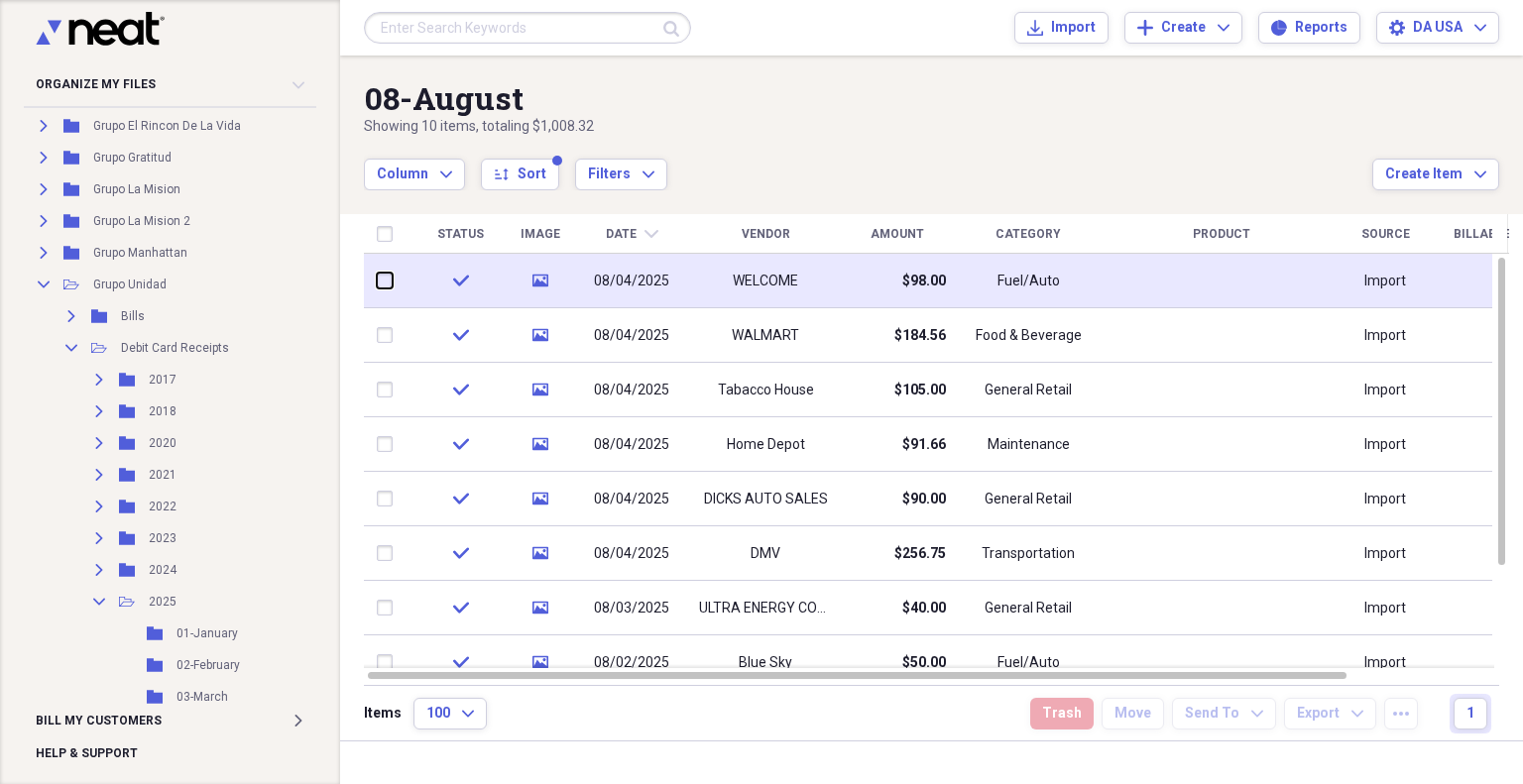 click at bounding box center (377, 280) 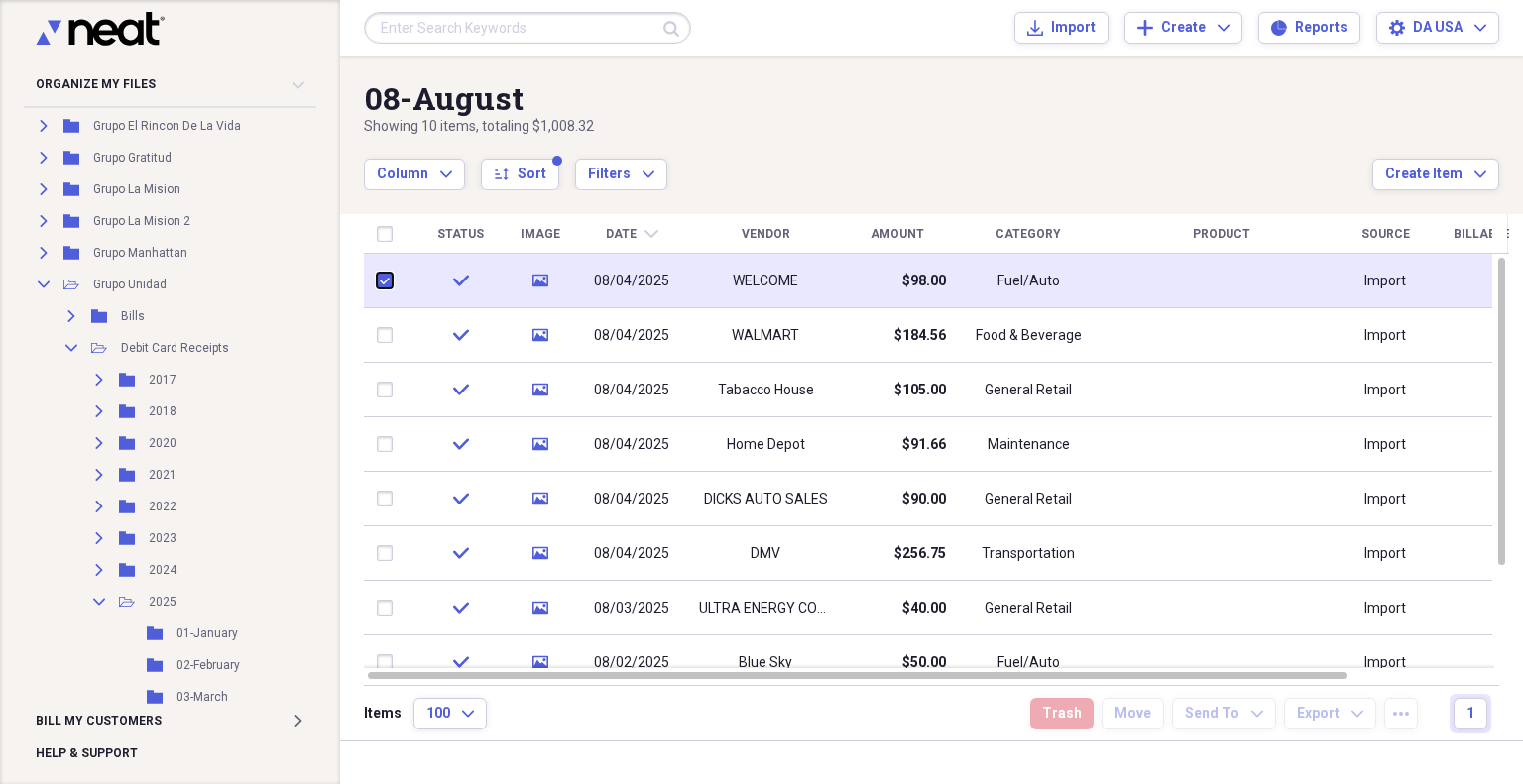 checkbox on "true" 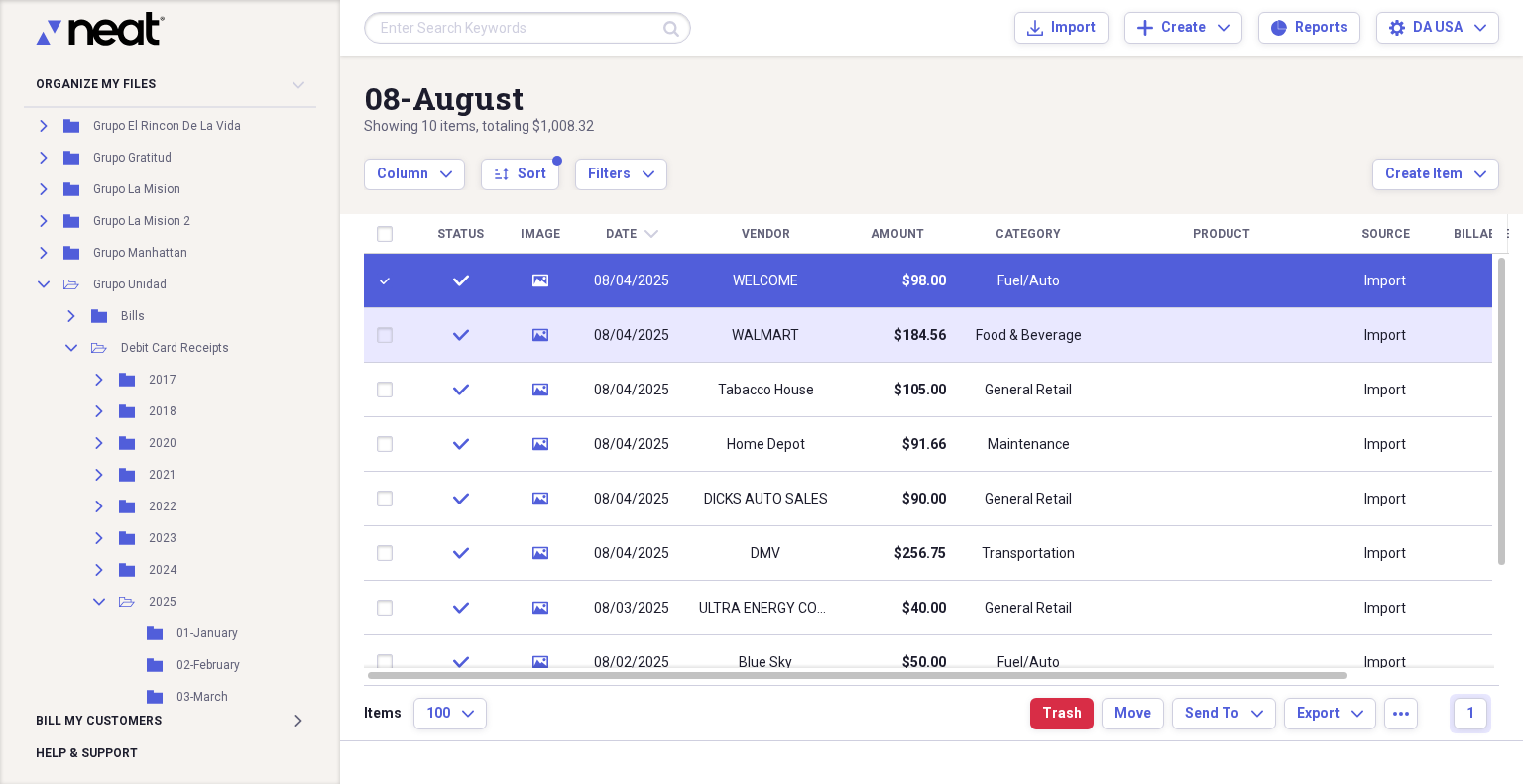 click at bounding box center (389, 335) 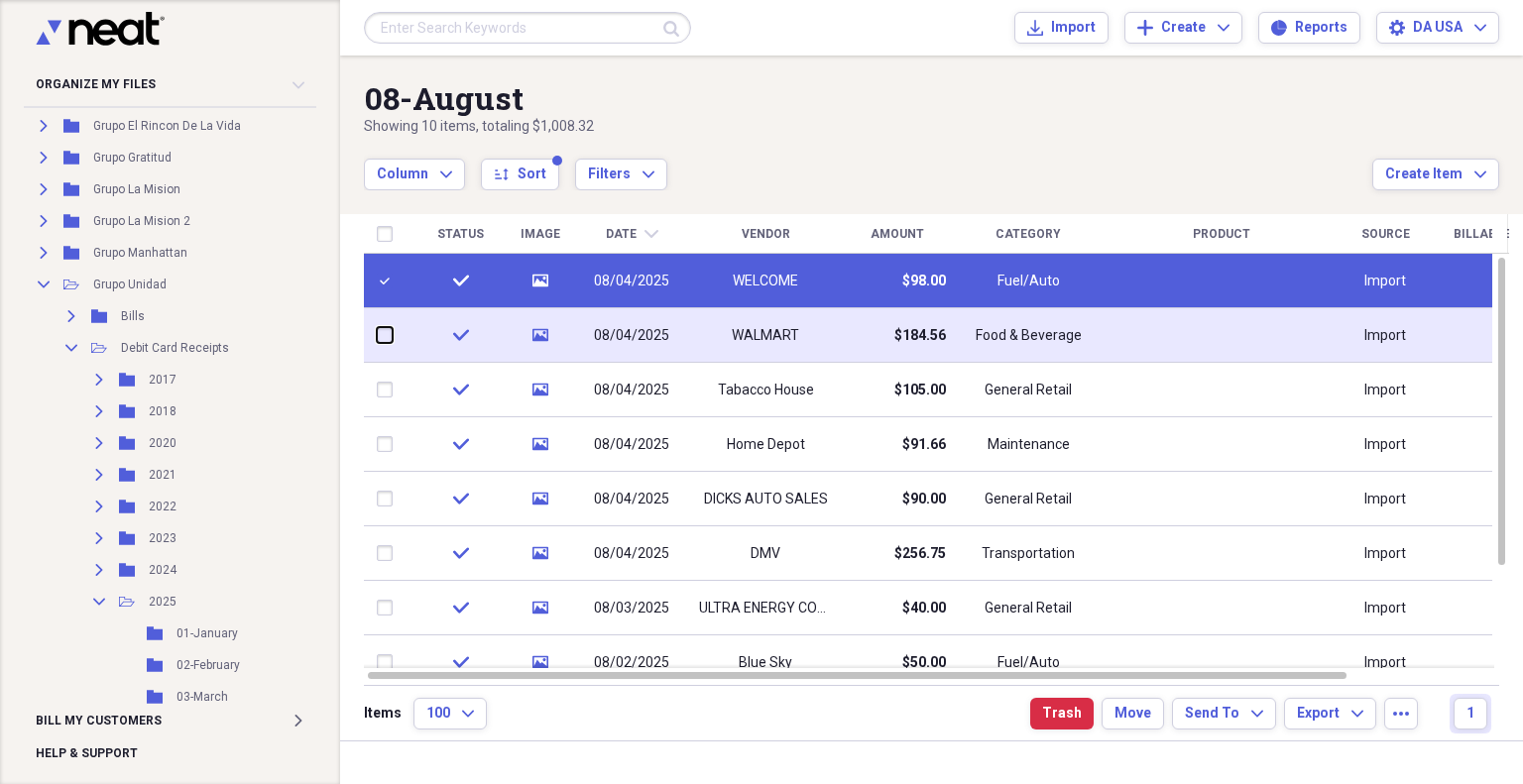 click at bounding box center [377, 335] 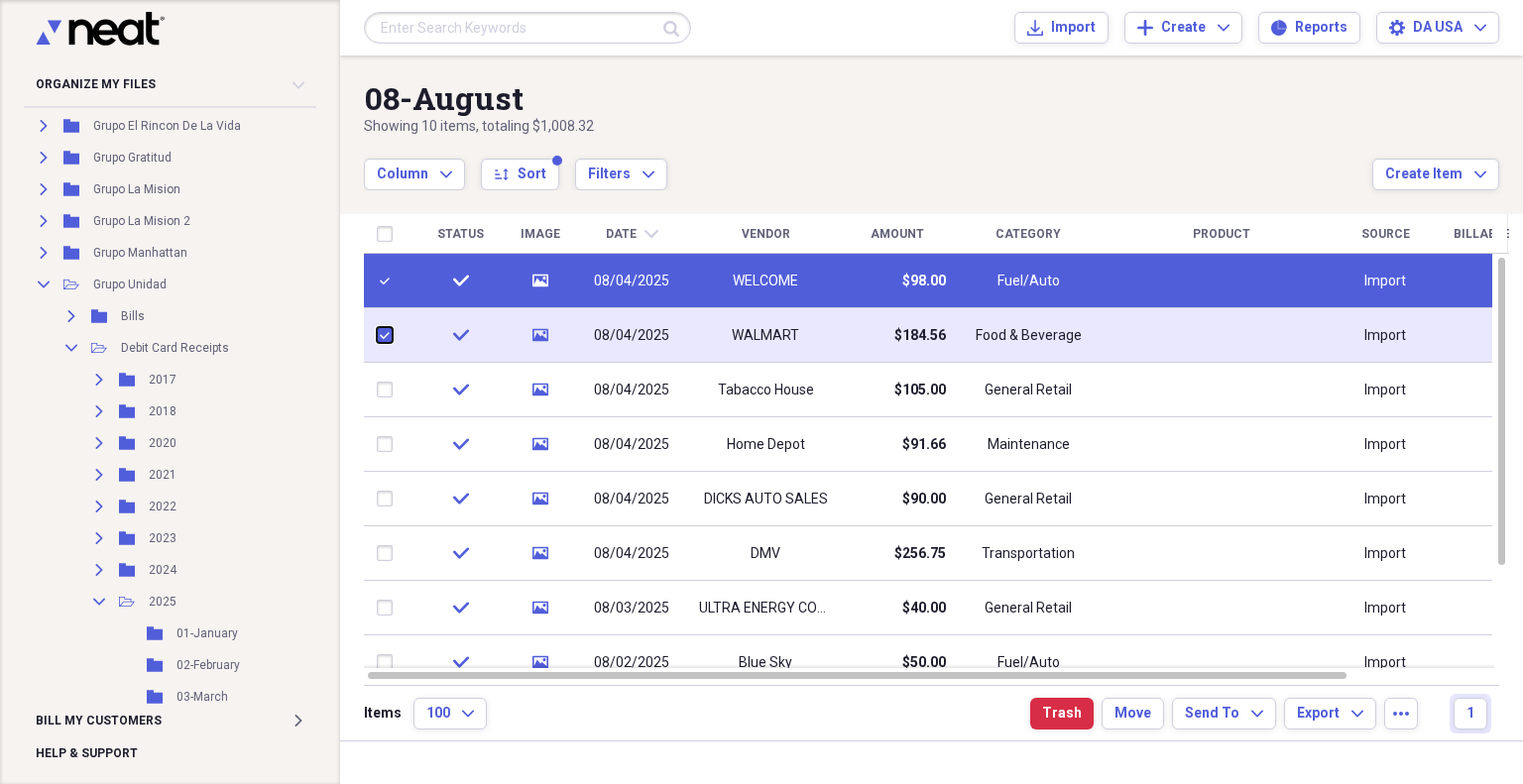 checkbox on "true" 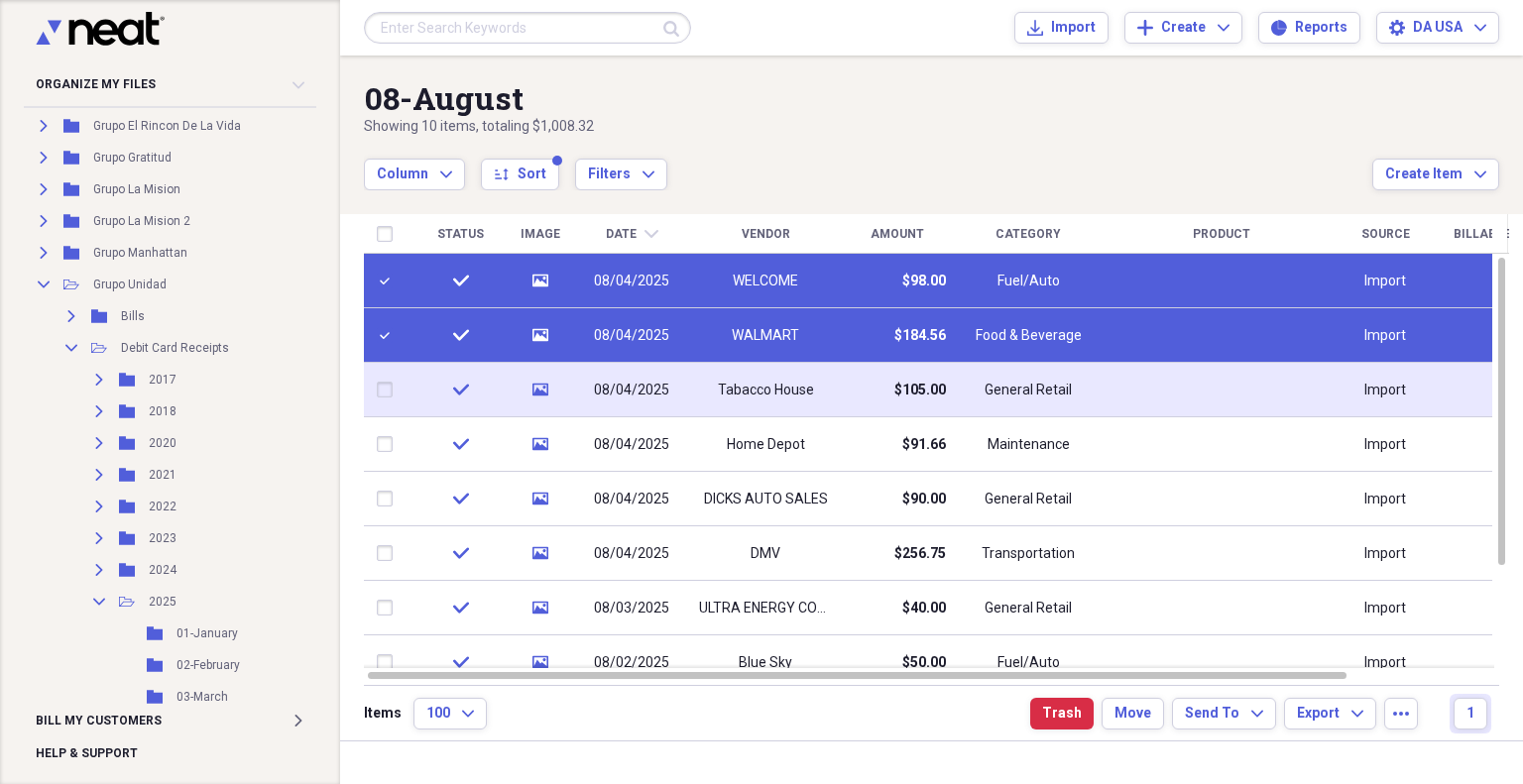 click at bounding box center [389, 390] 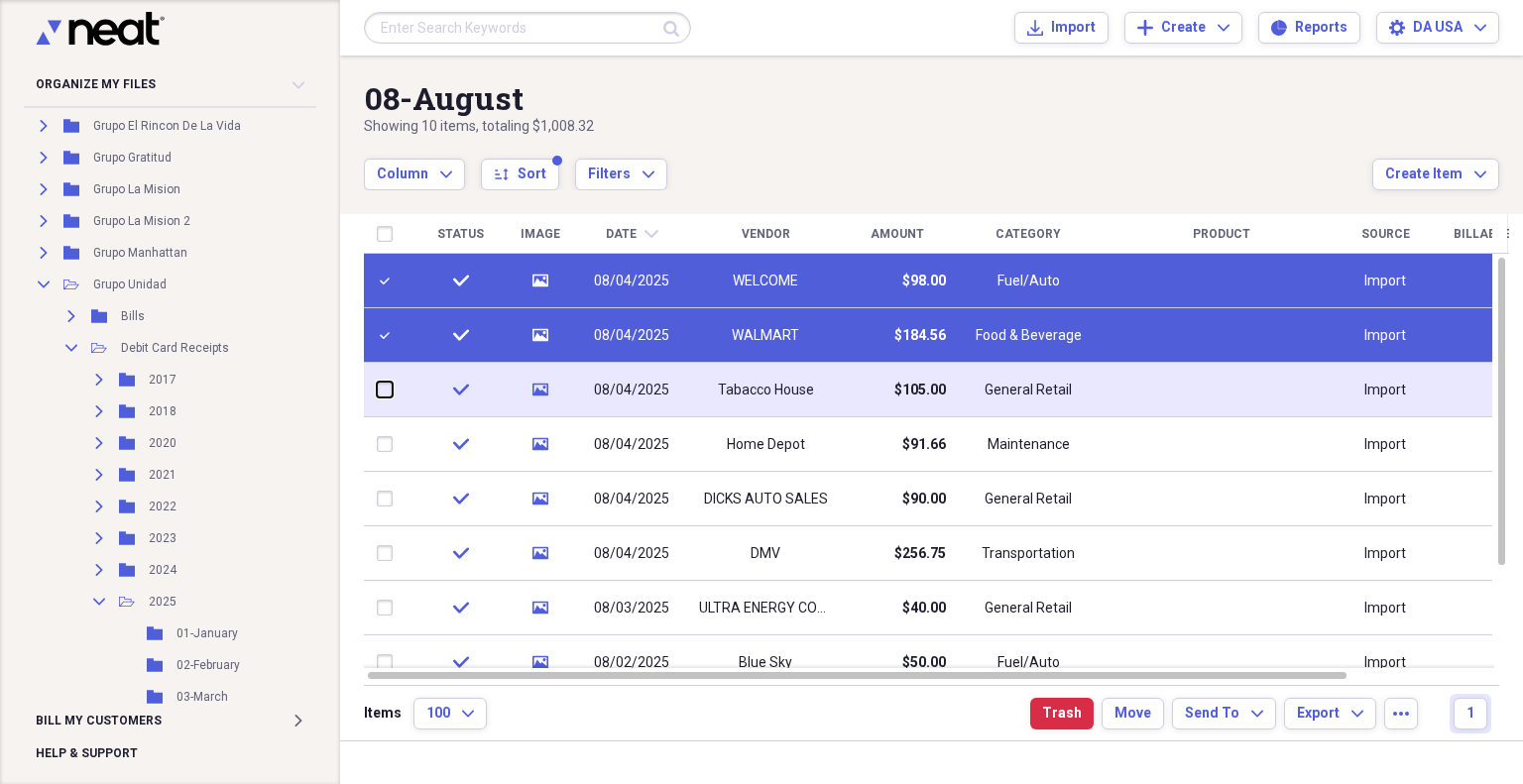 click at bounding box center (377, 390) 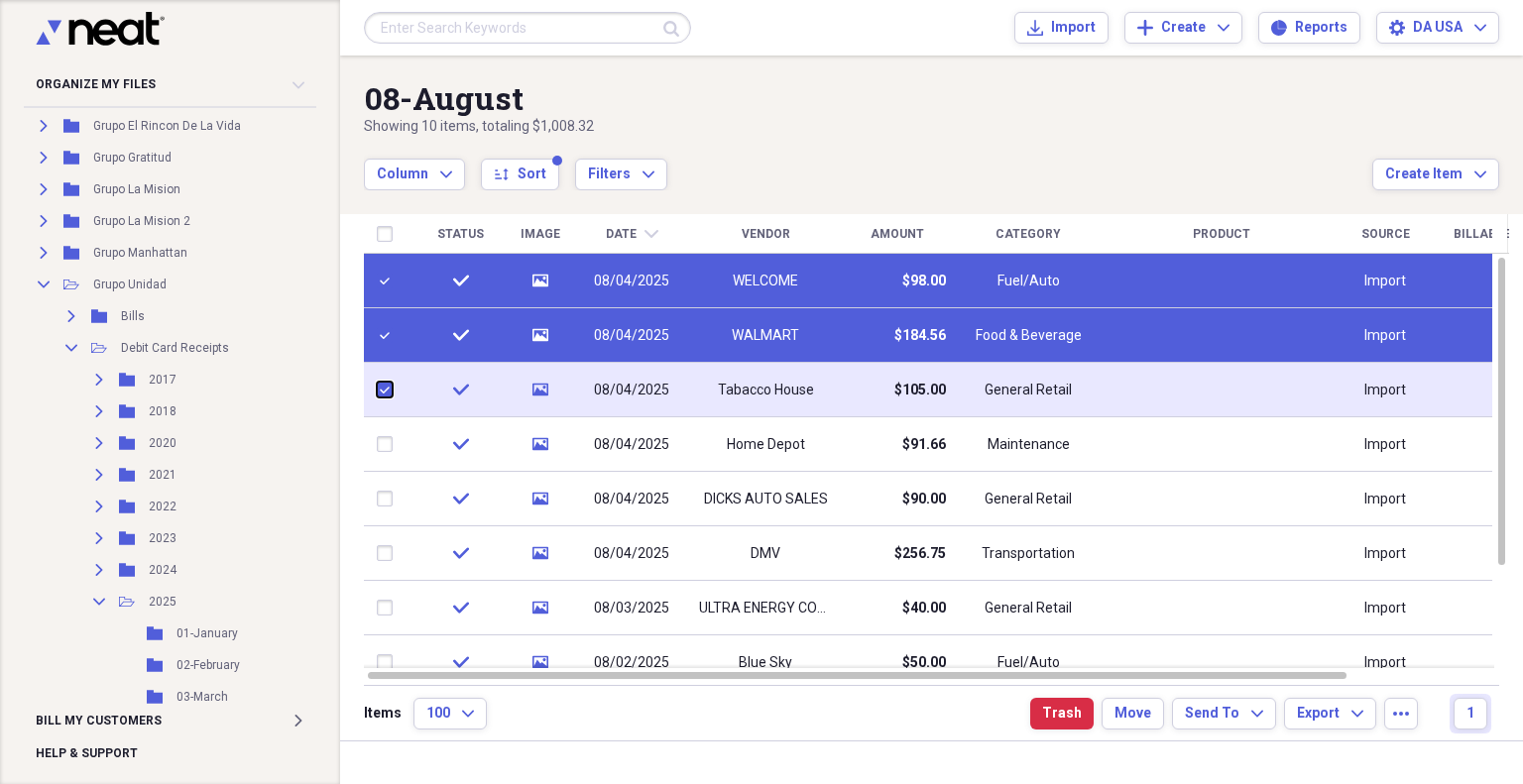 checkbox on "true" 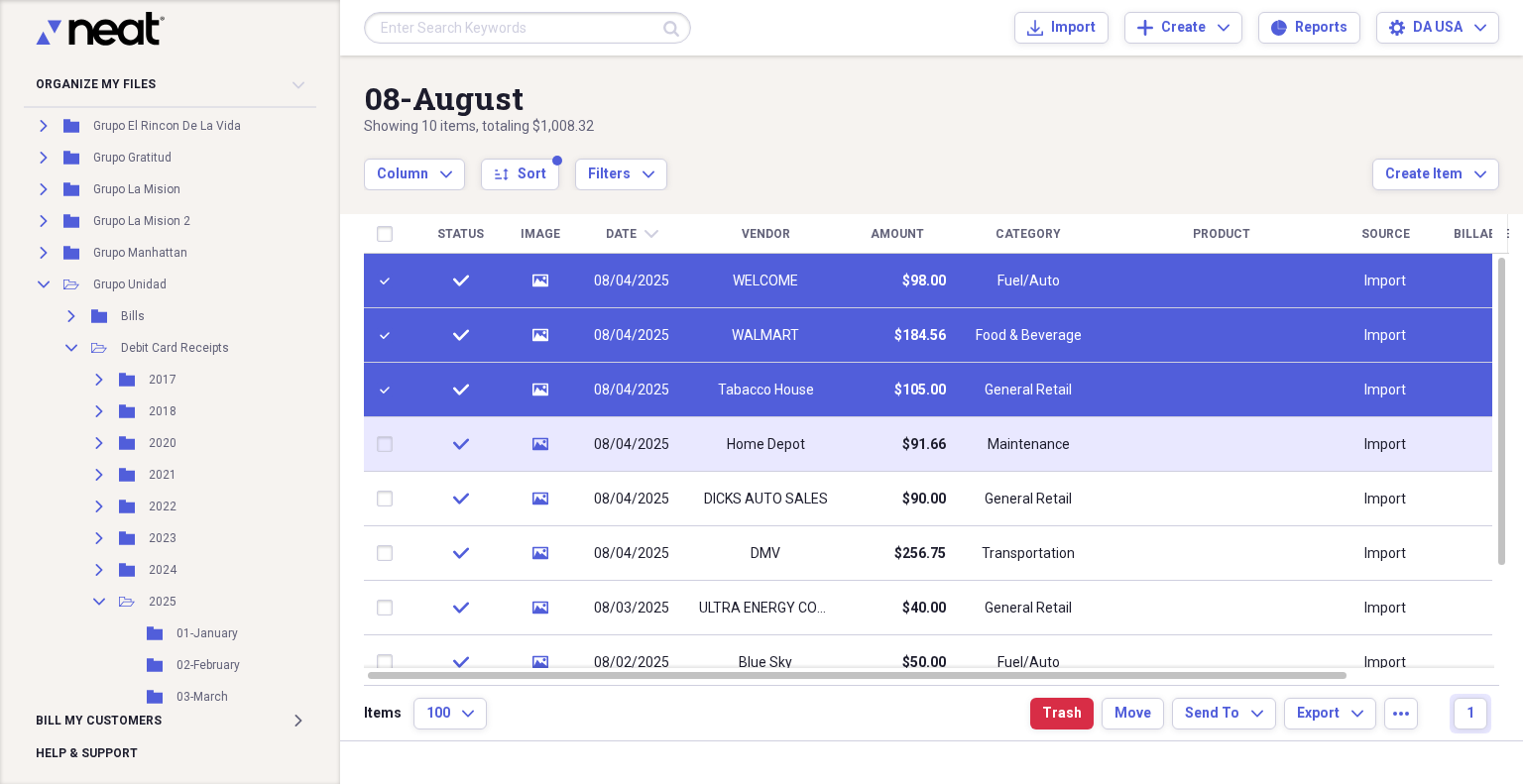 click at bounding box center [389, 444] 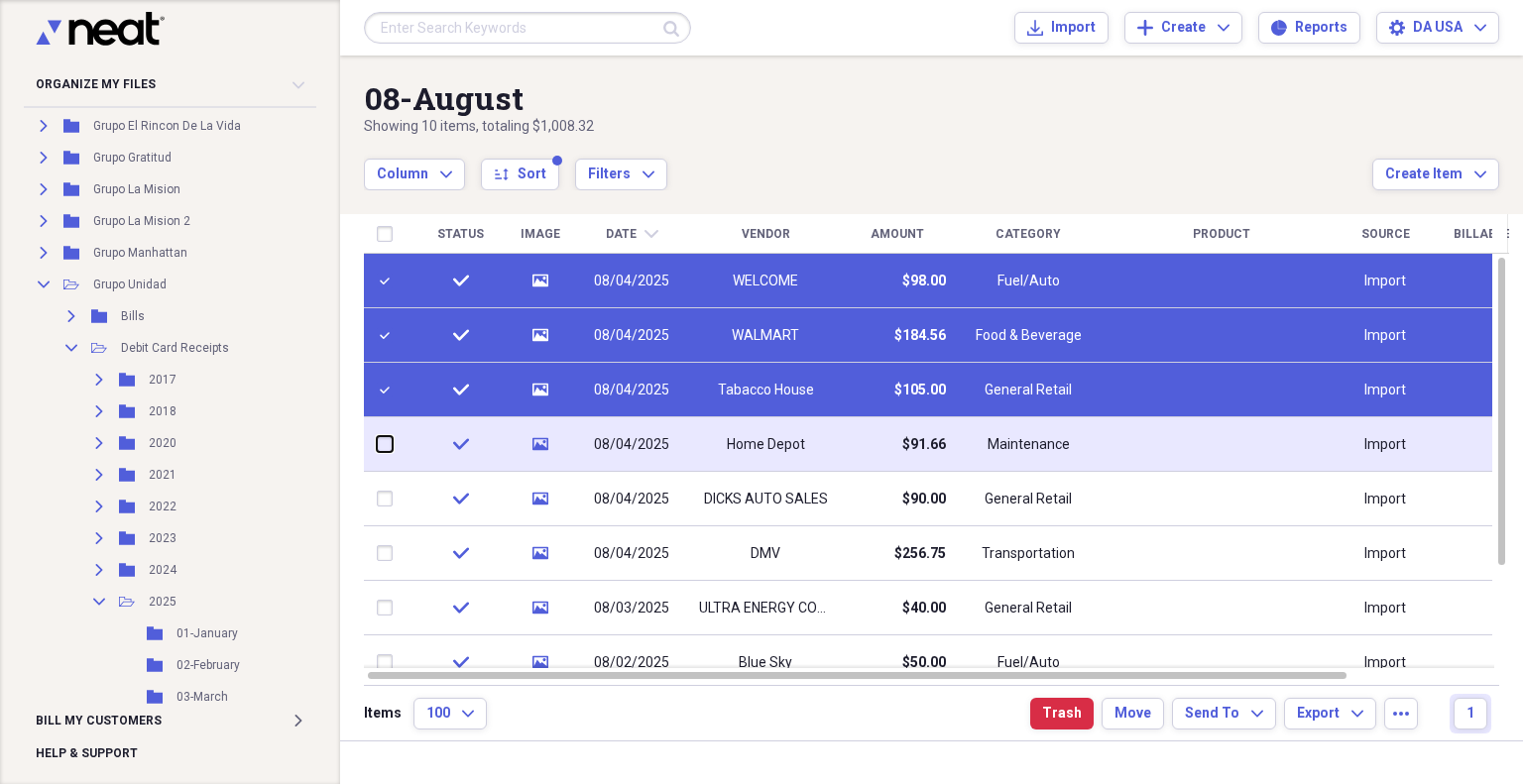 click at bounding box center (377, 444) 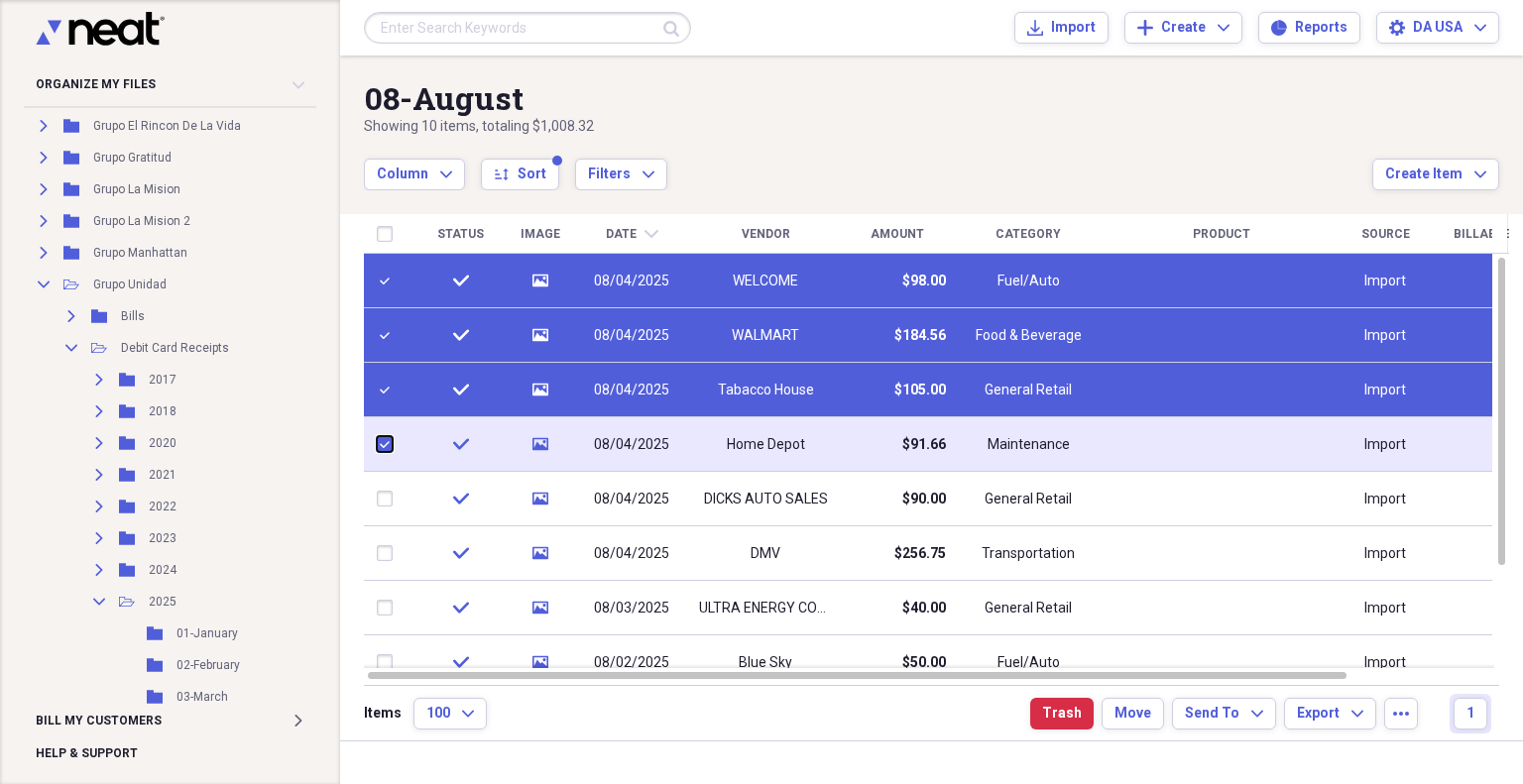 checkbox on "true" 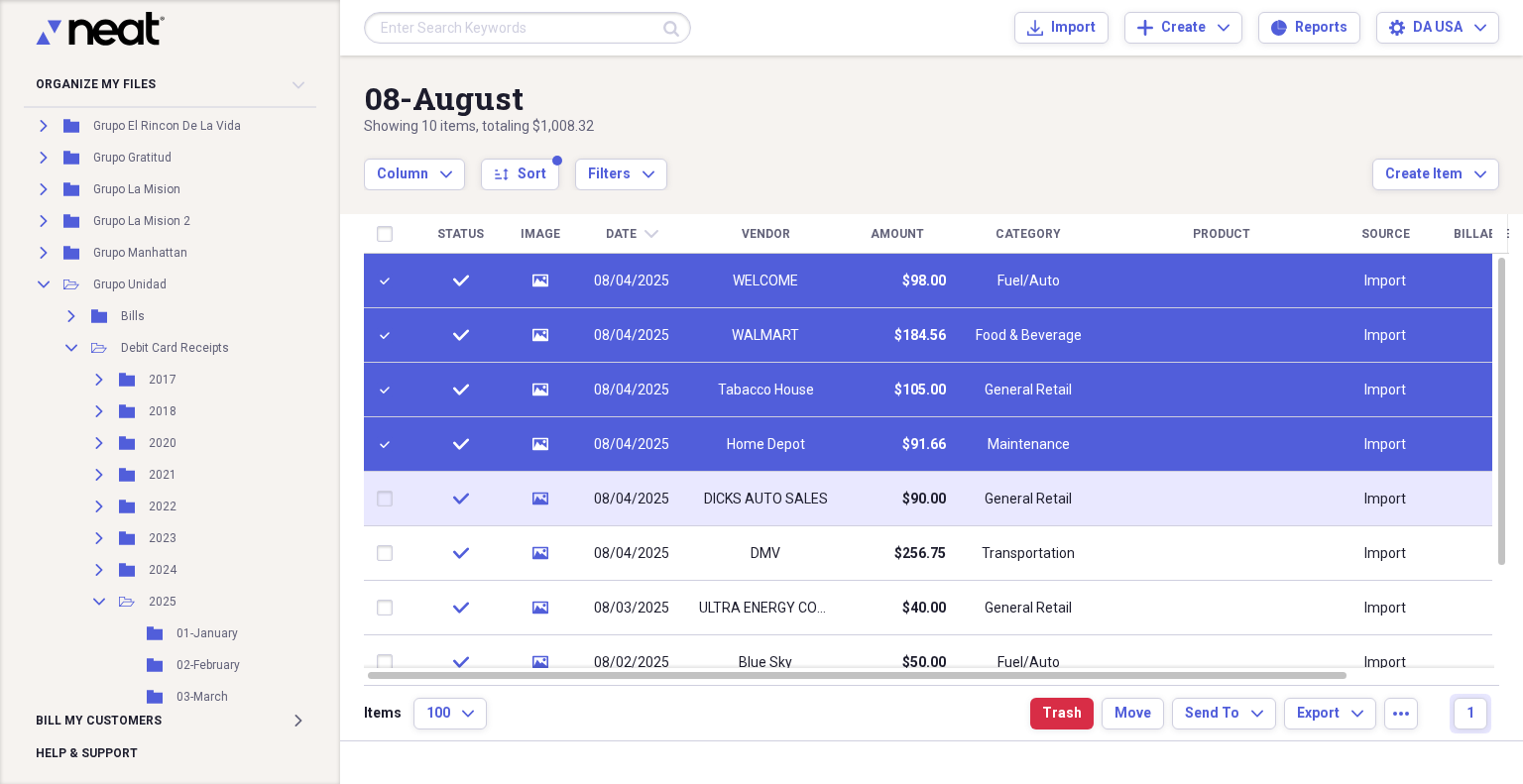 click at bounding box center (389, 499) 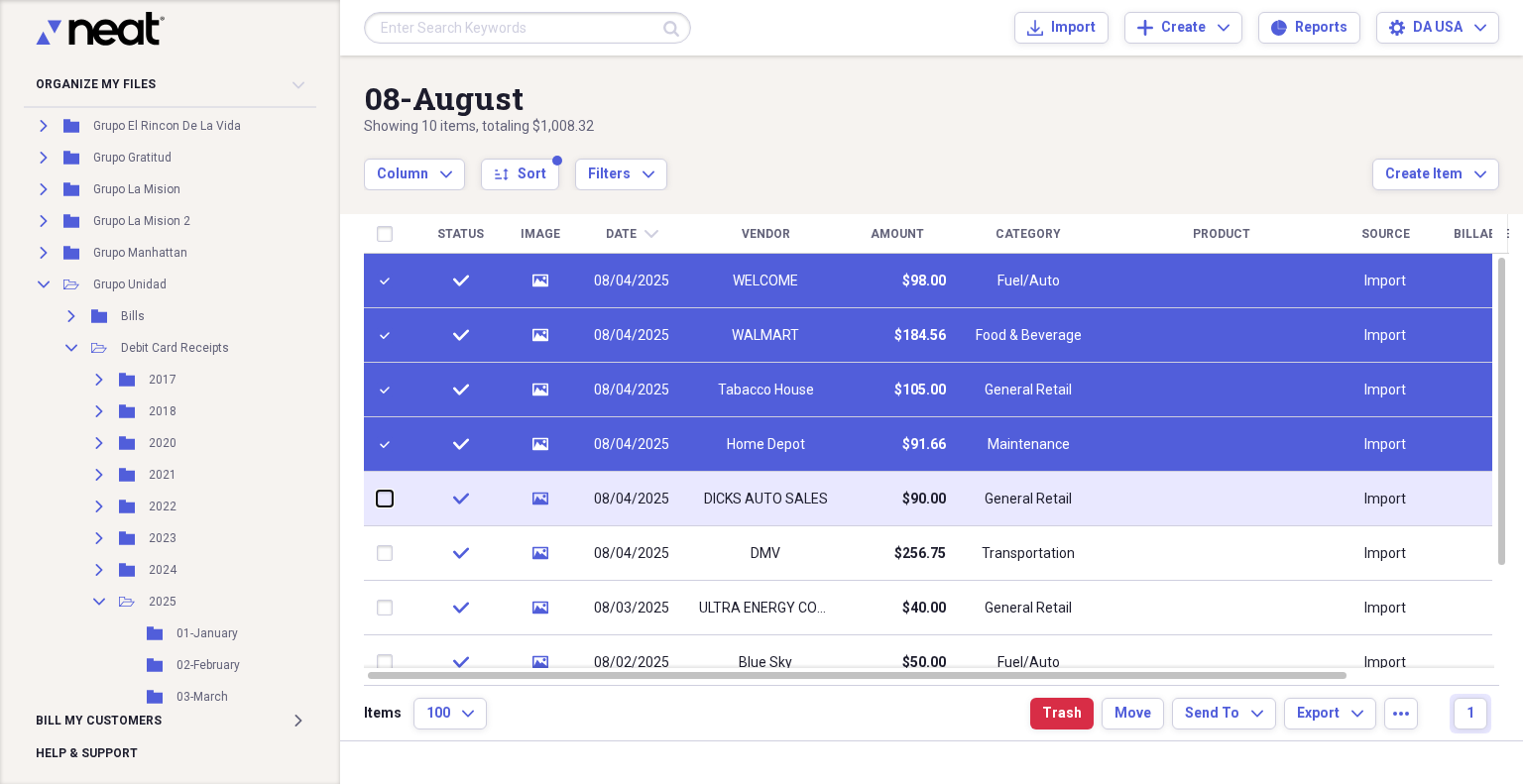click at bounding box center (377, 499) 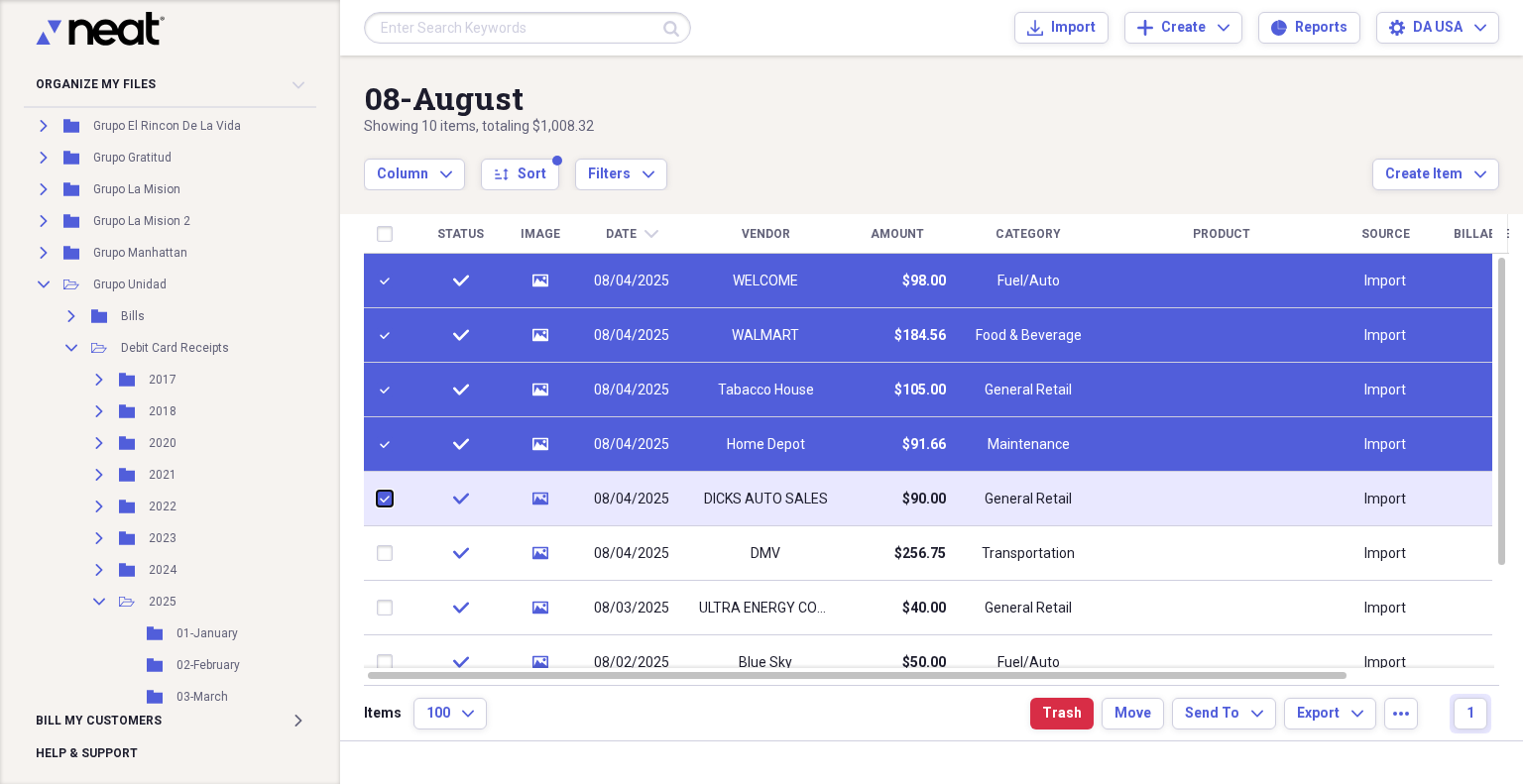 checkbox on "true" 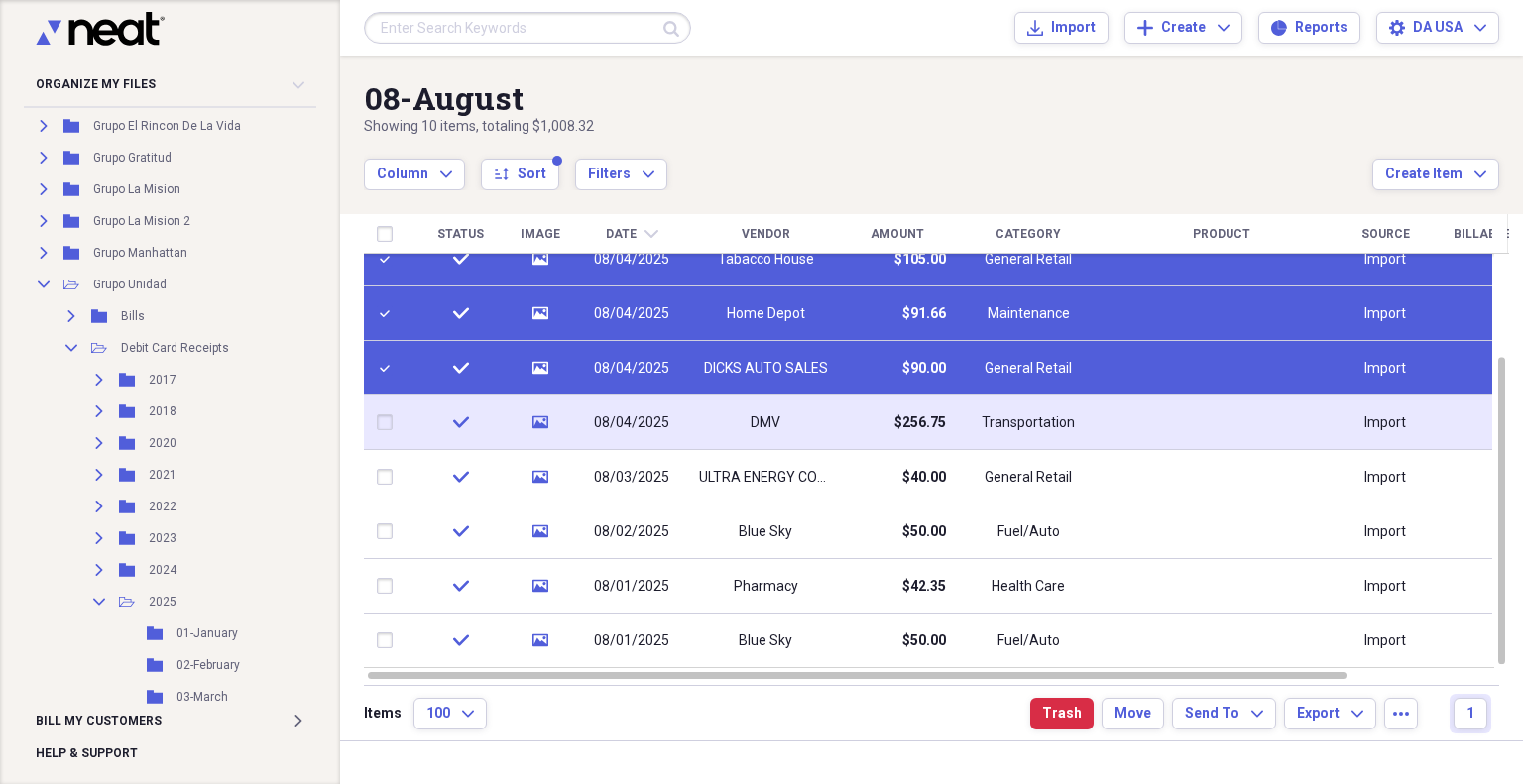 click on "DMV" at bounding box center (765, 422) 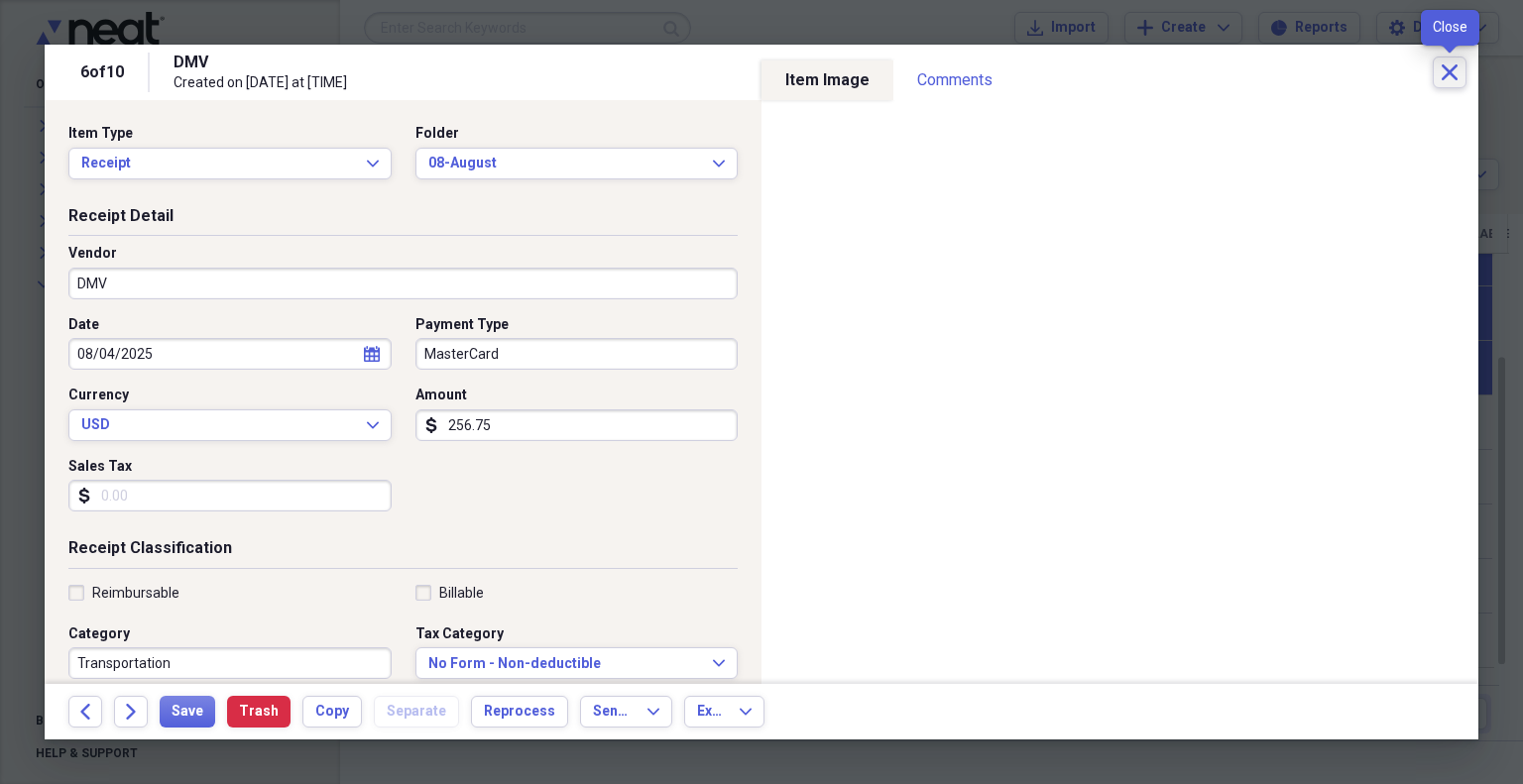 click on "Close" at bounding box center (1450, 72) 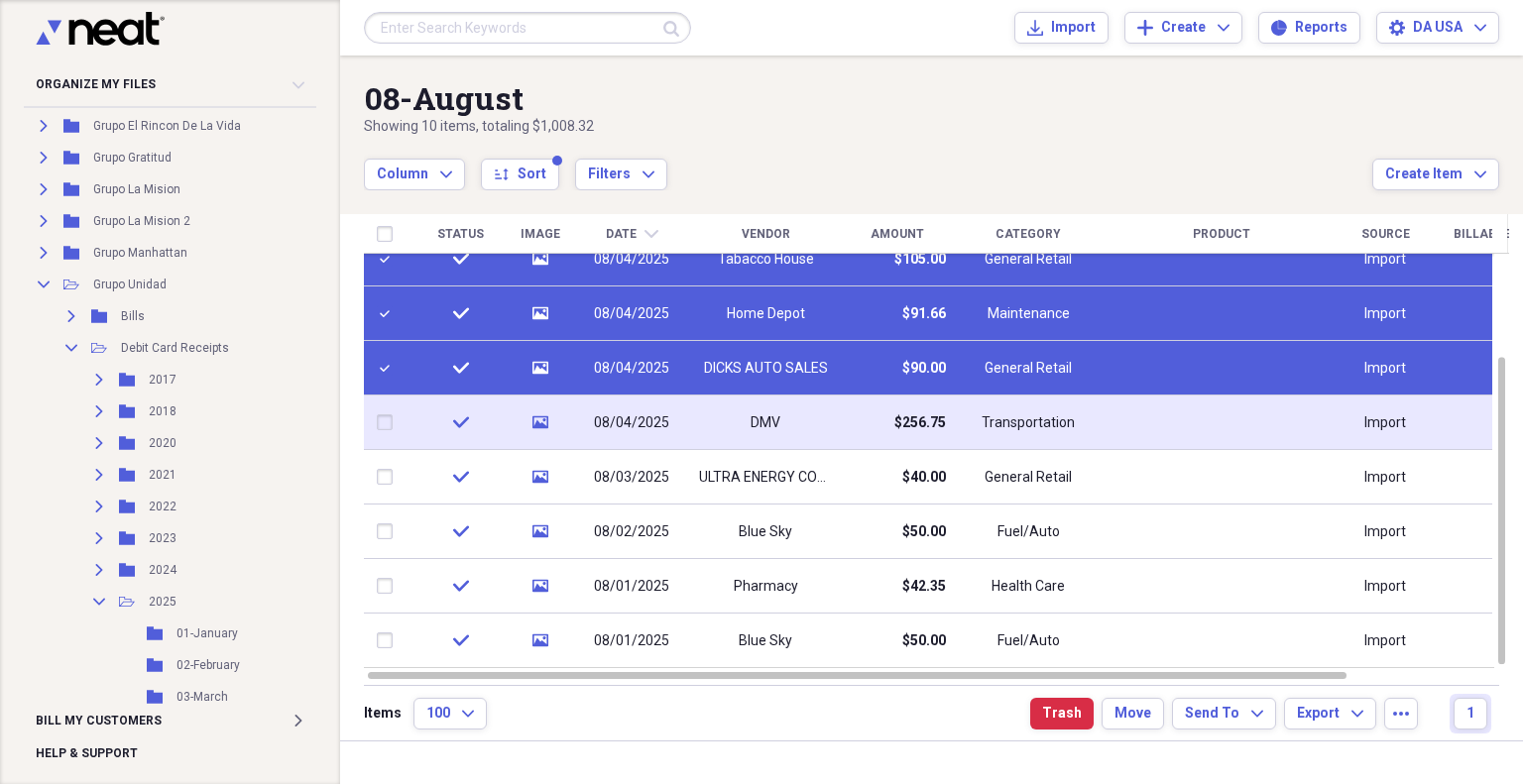 click at bounding box center [389, 422] 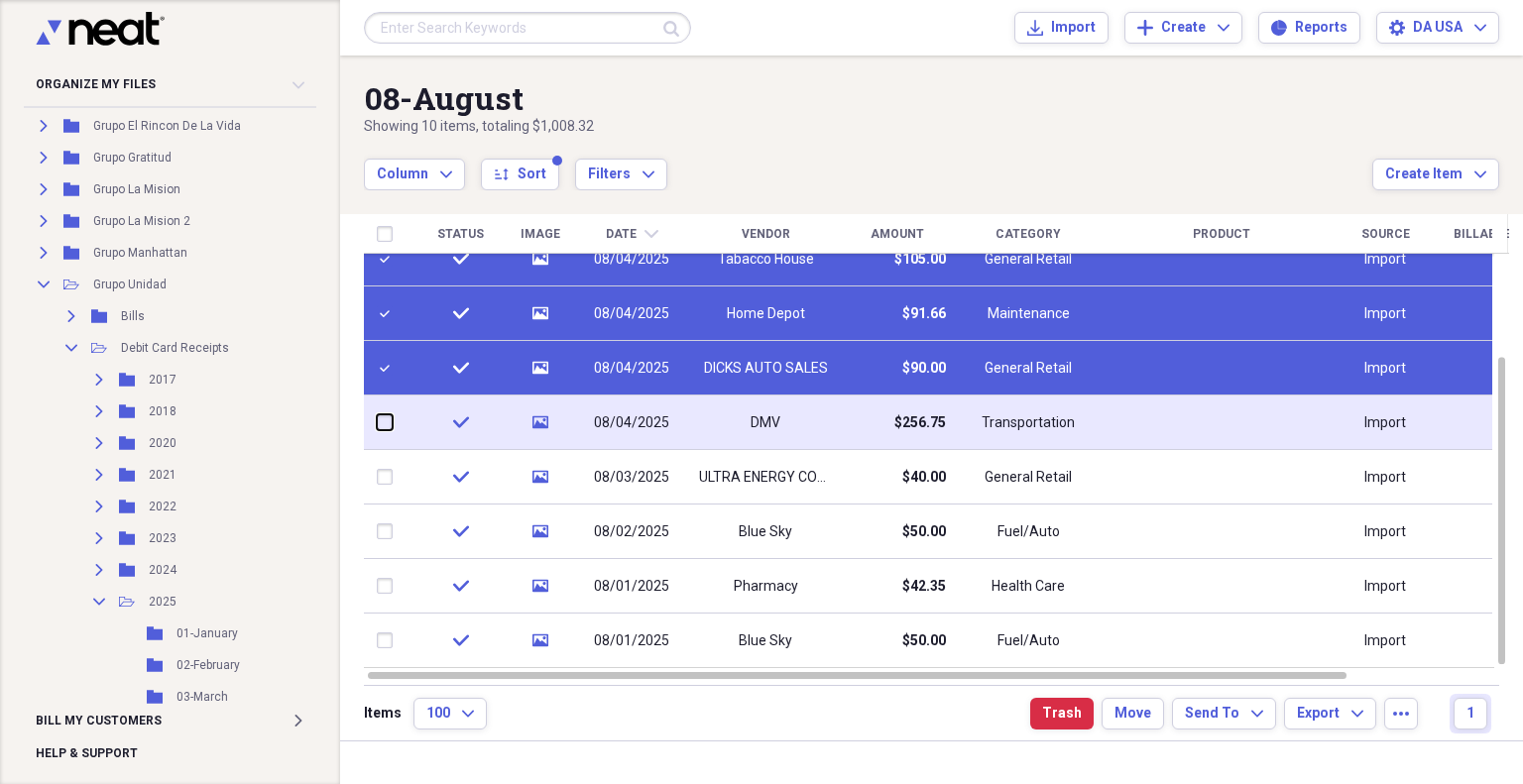 click at bounding box center [377, 422] 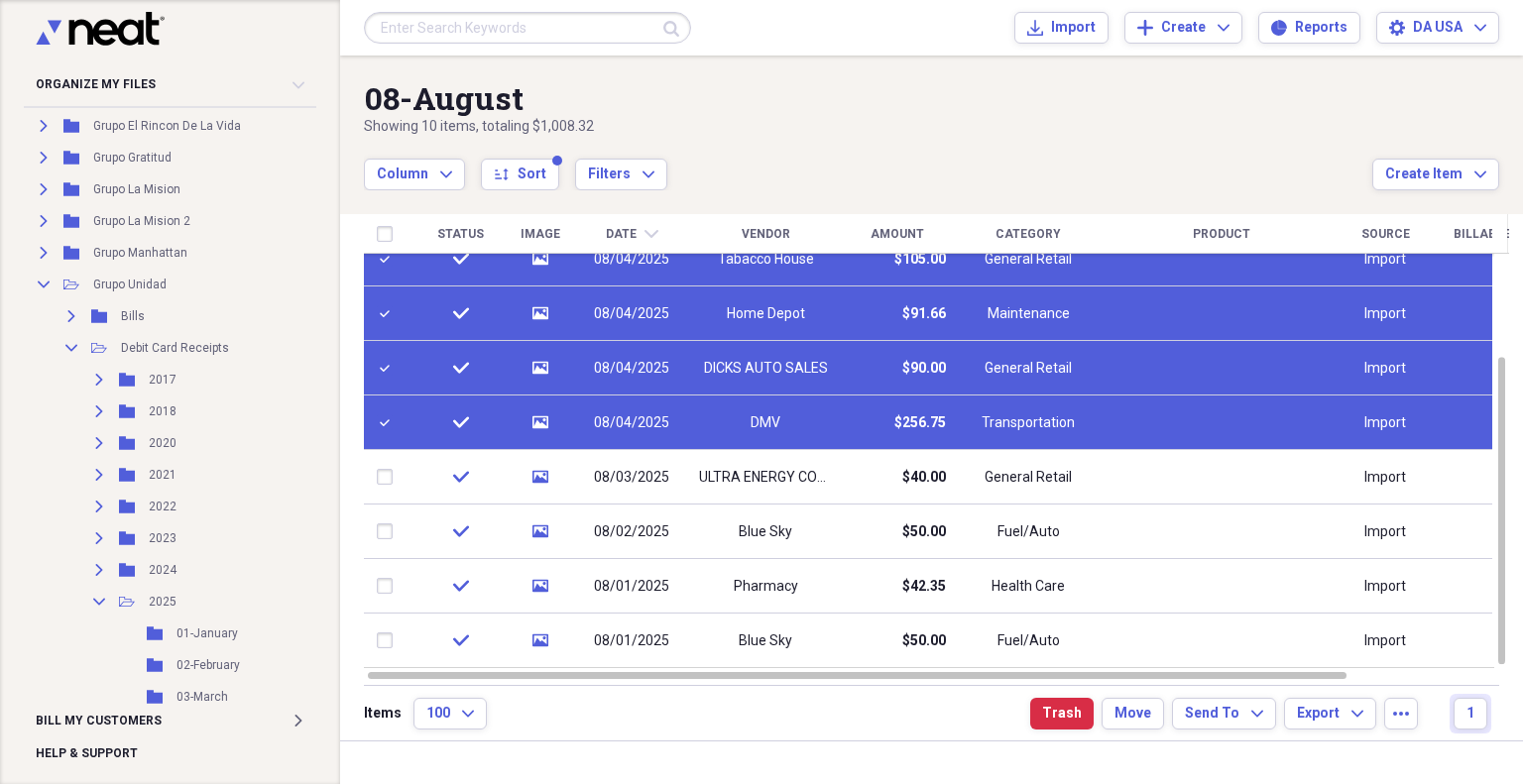 click on "$91.66" at bounding box center (924, 314) 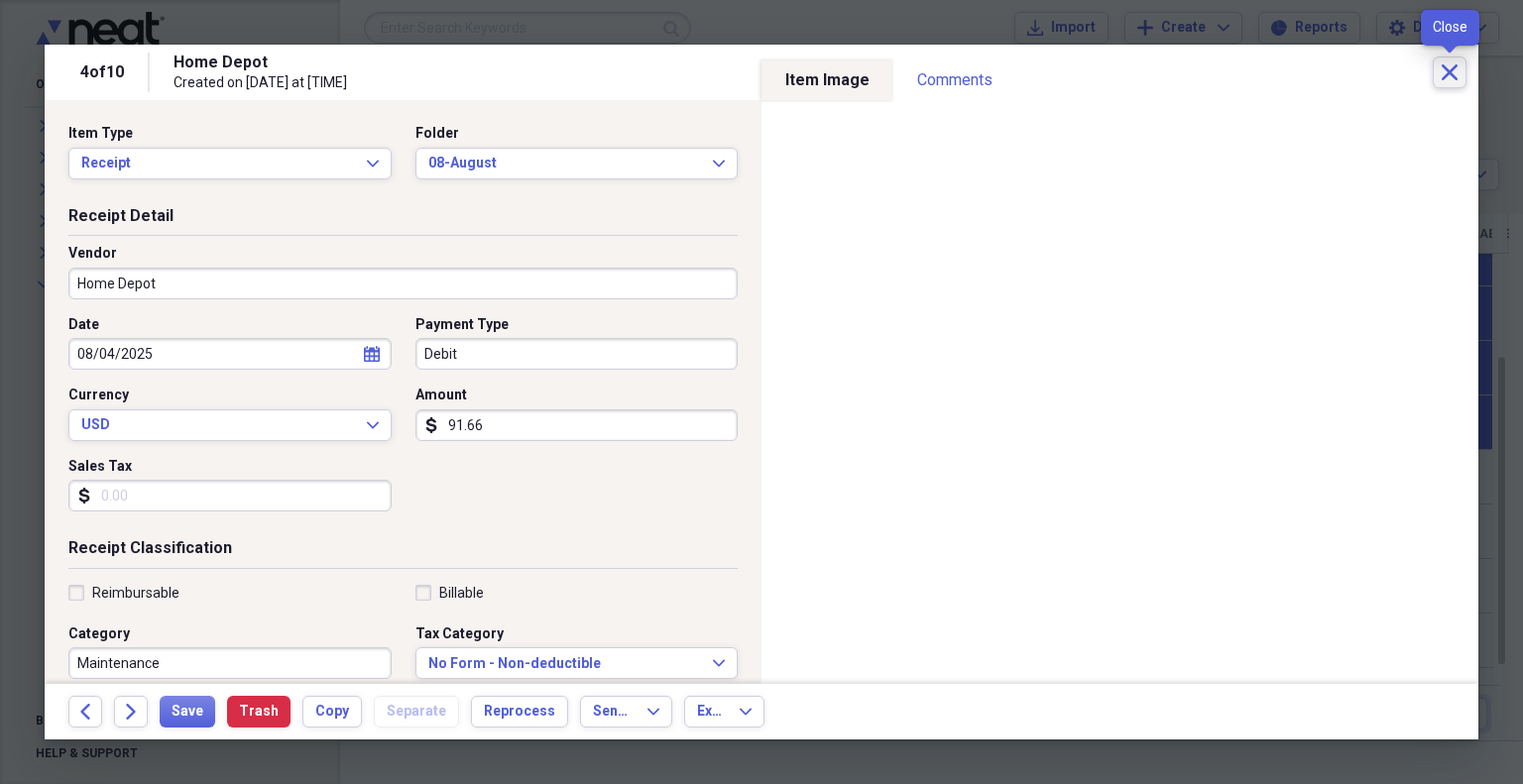 click 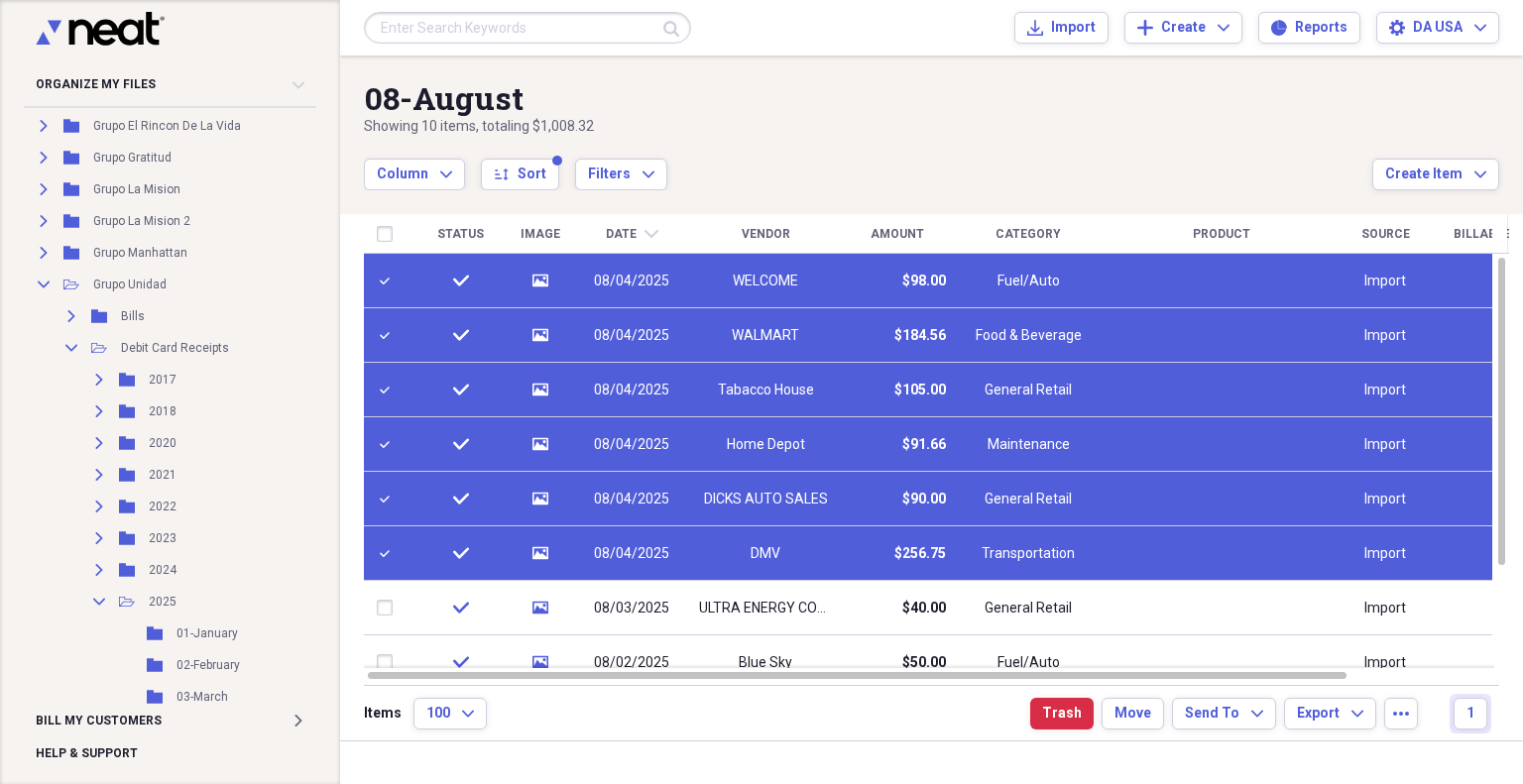 click at bounding box center [389, 553] 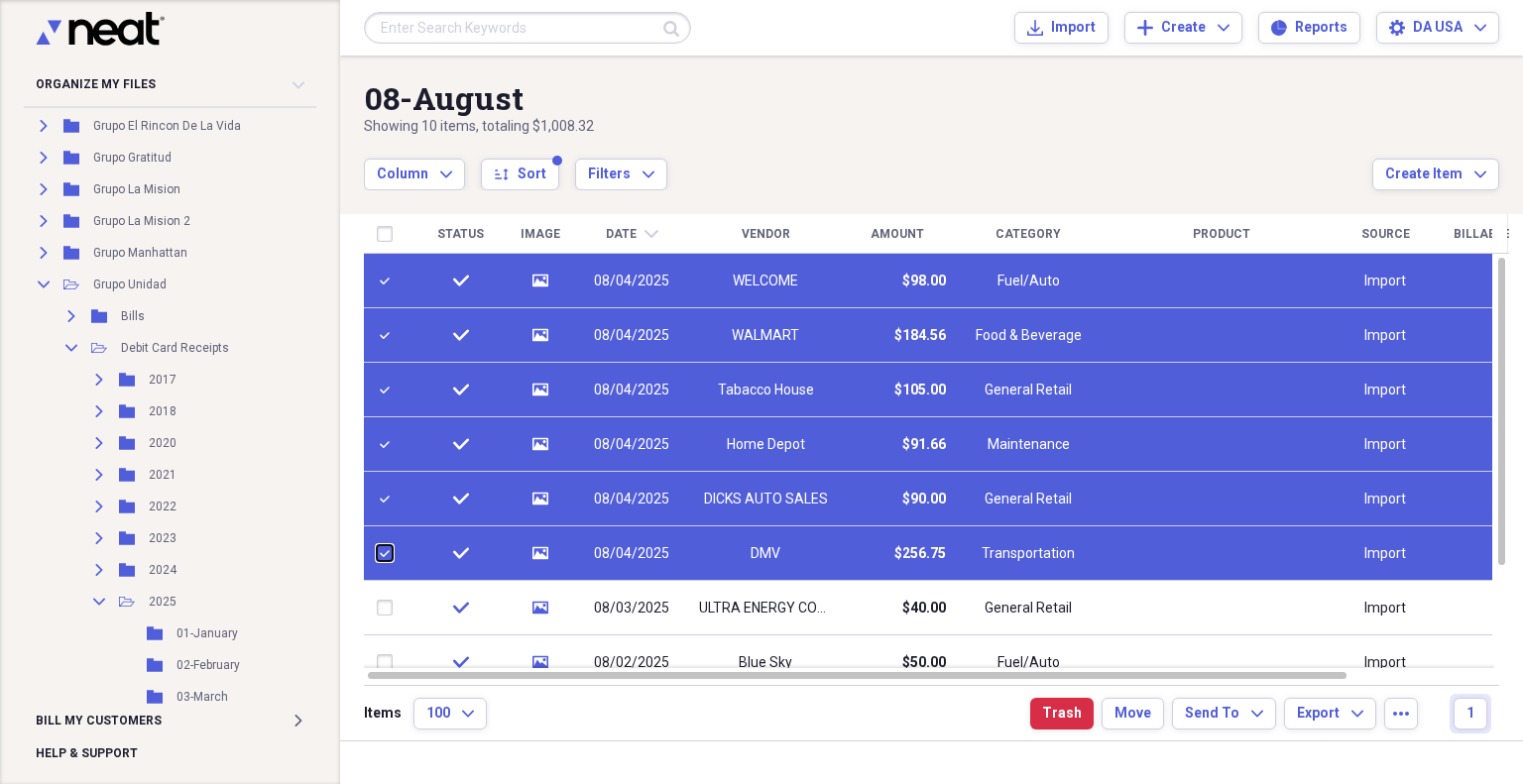 click at bounding box center [377, 553] 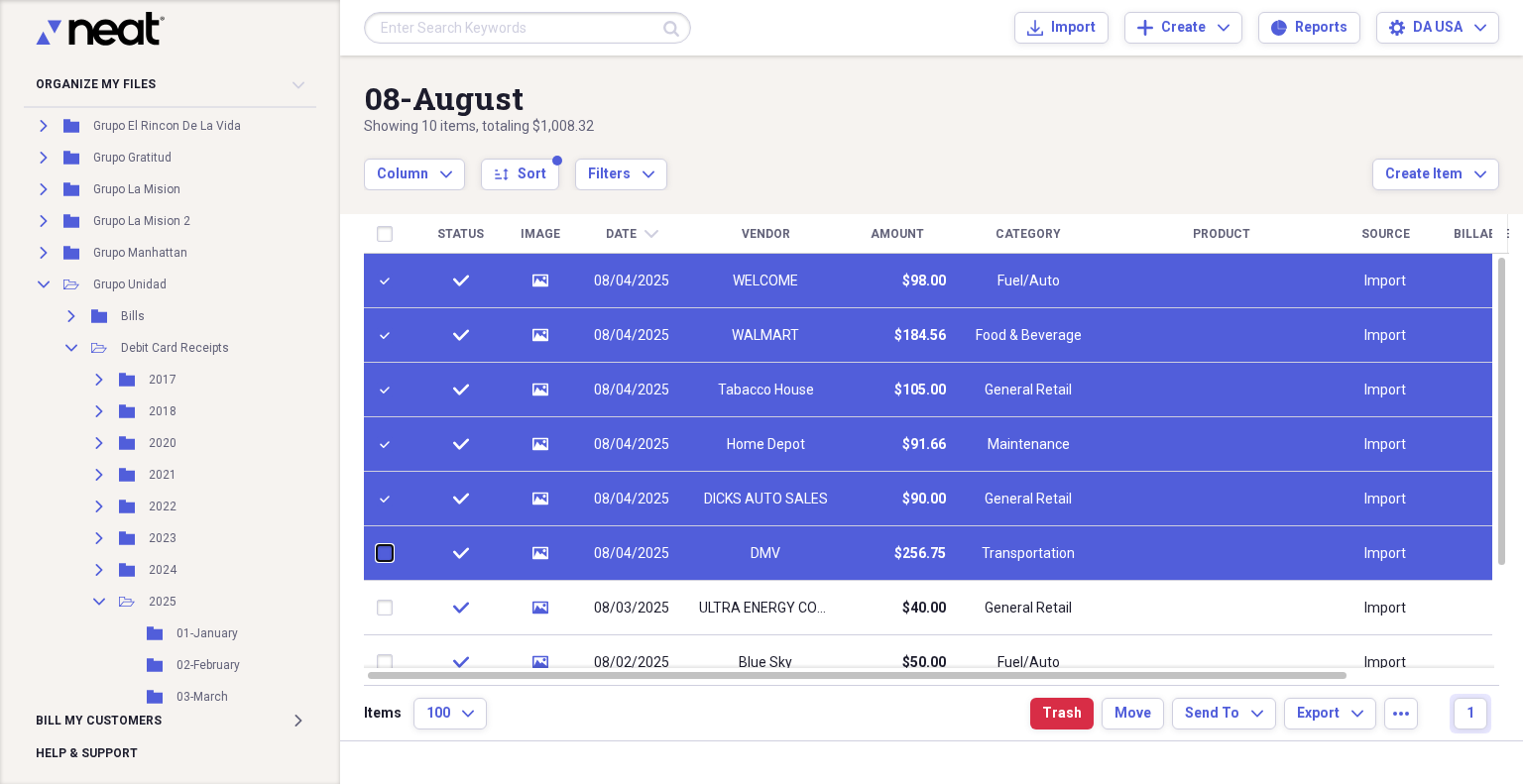 checkbox on "false" 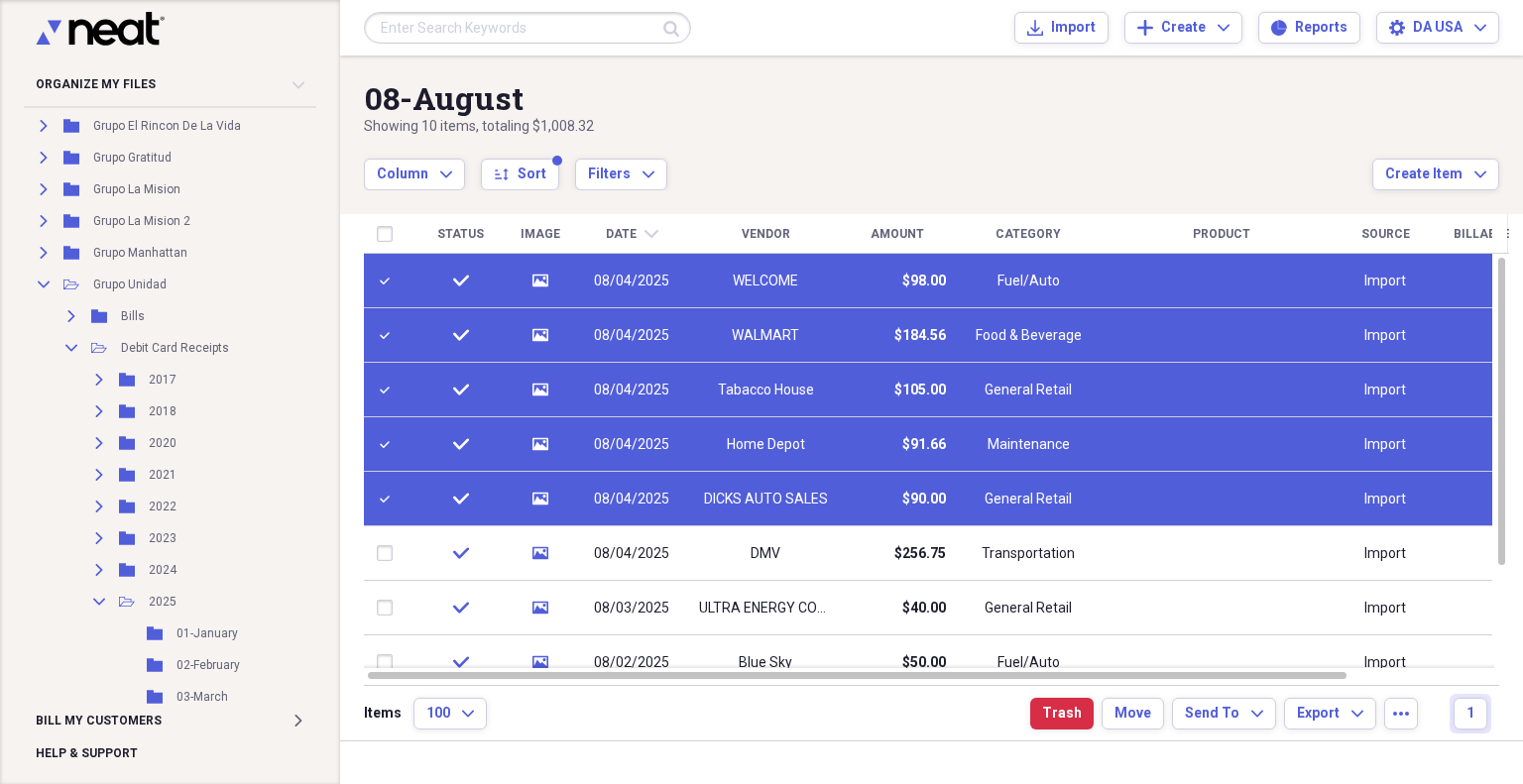drag, startPoint x: 397, startPoint y: 502, endPoint x: 394, endPoint y: 492, distance: 10.440307 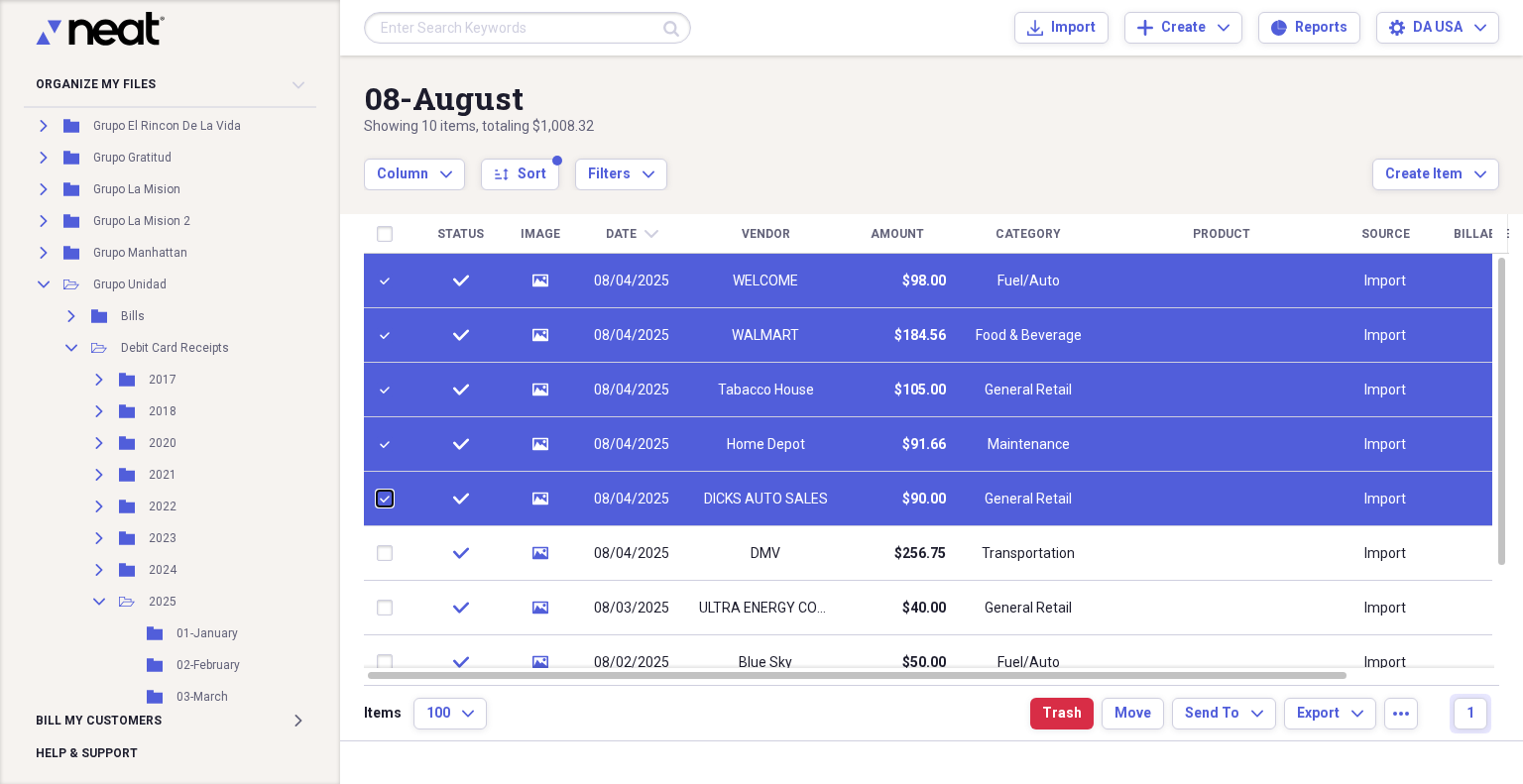 click at bounding box center [377, 499] 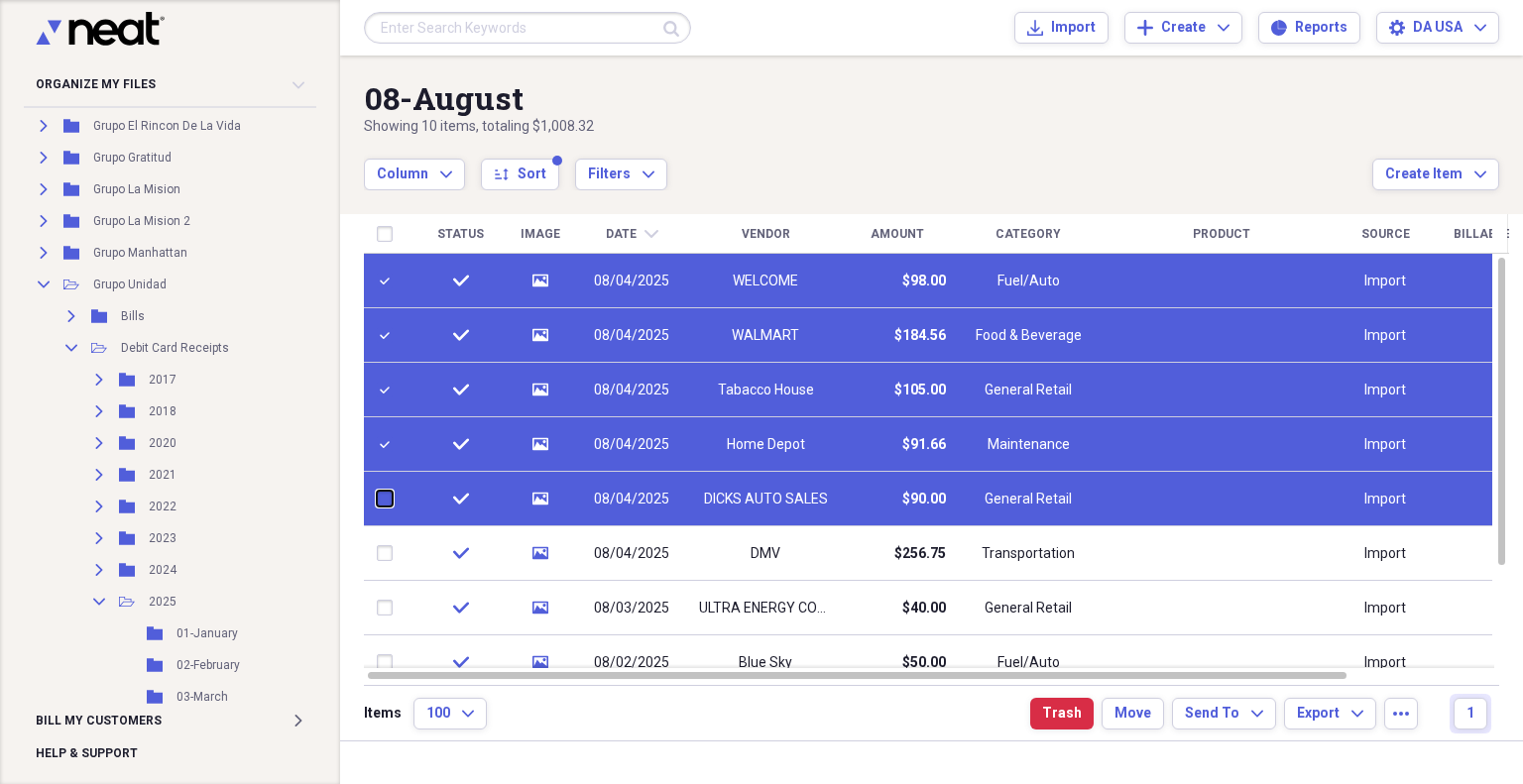 checkbox on "false" 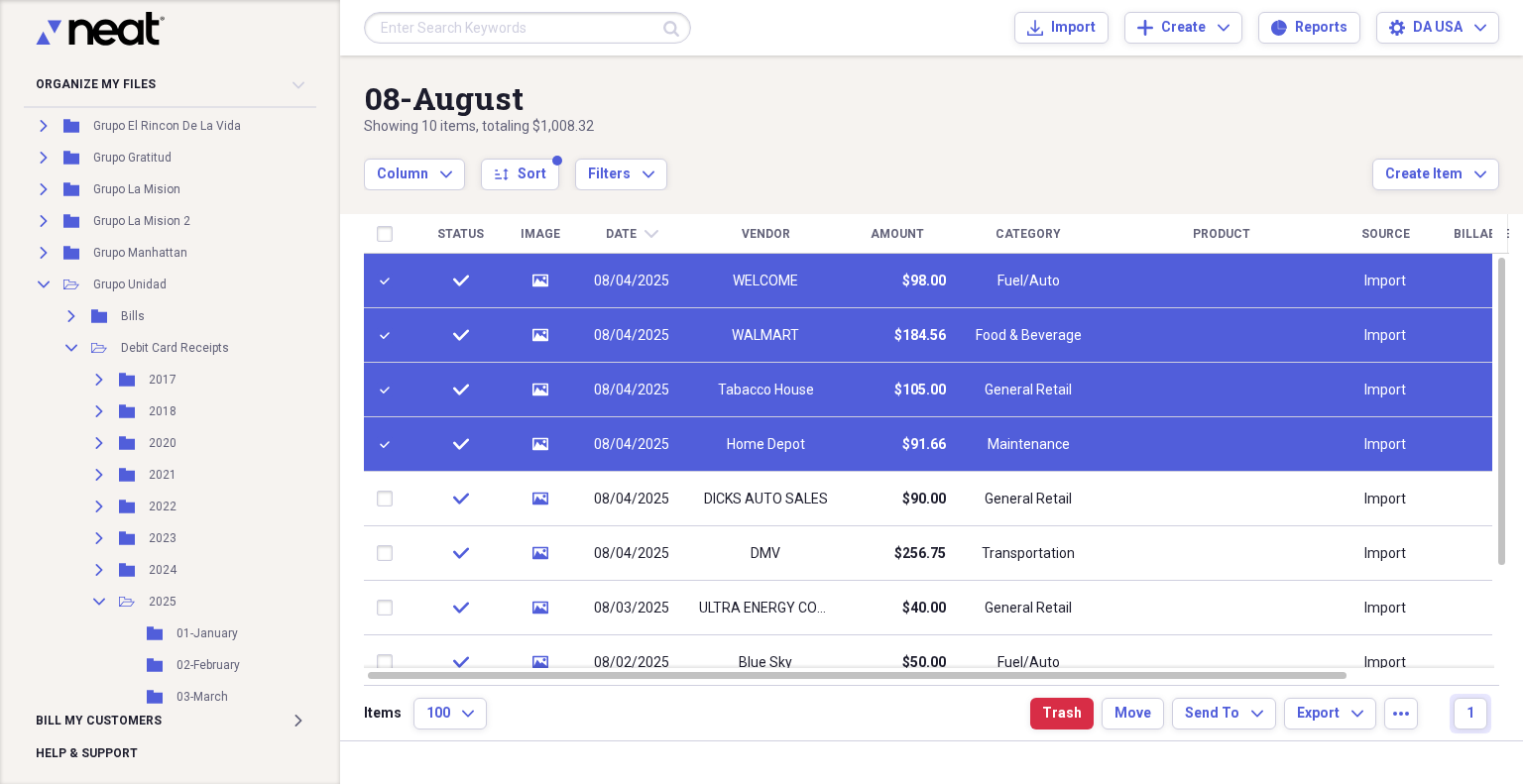 click at bounding box center [389, 444] 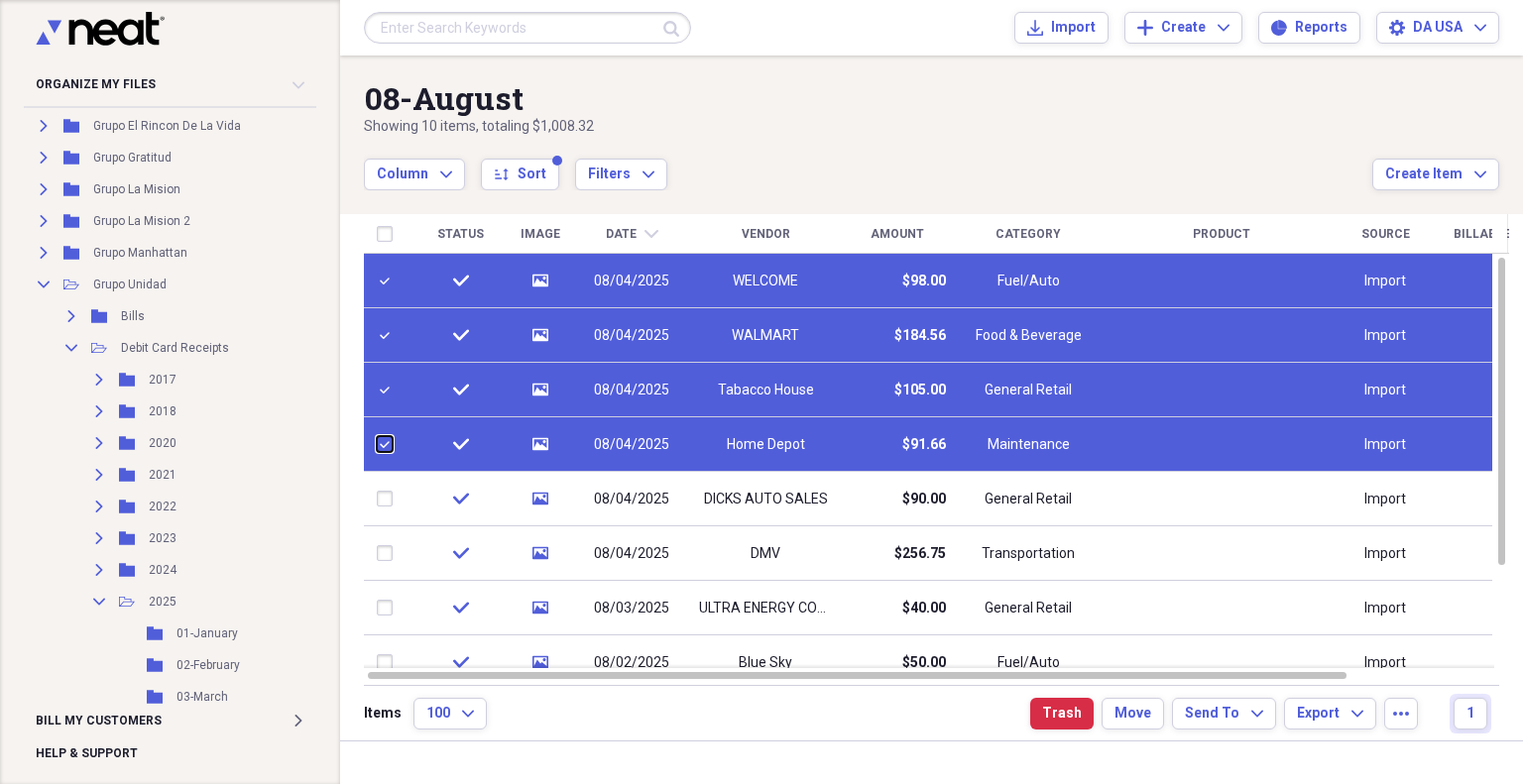 click at bounding box center (377, 444) 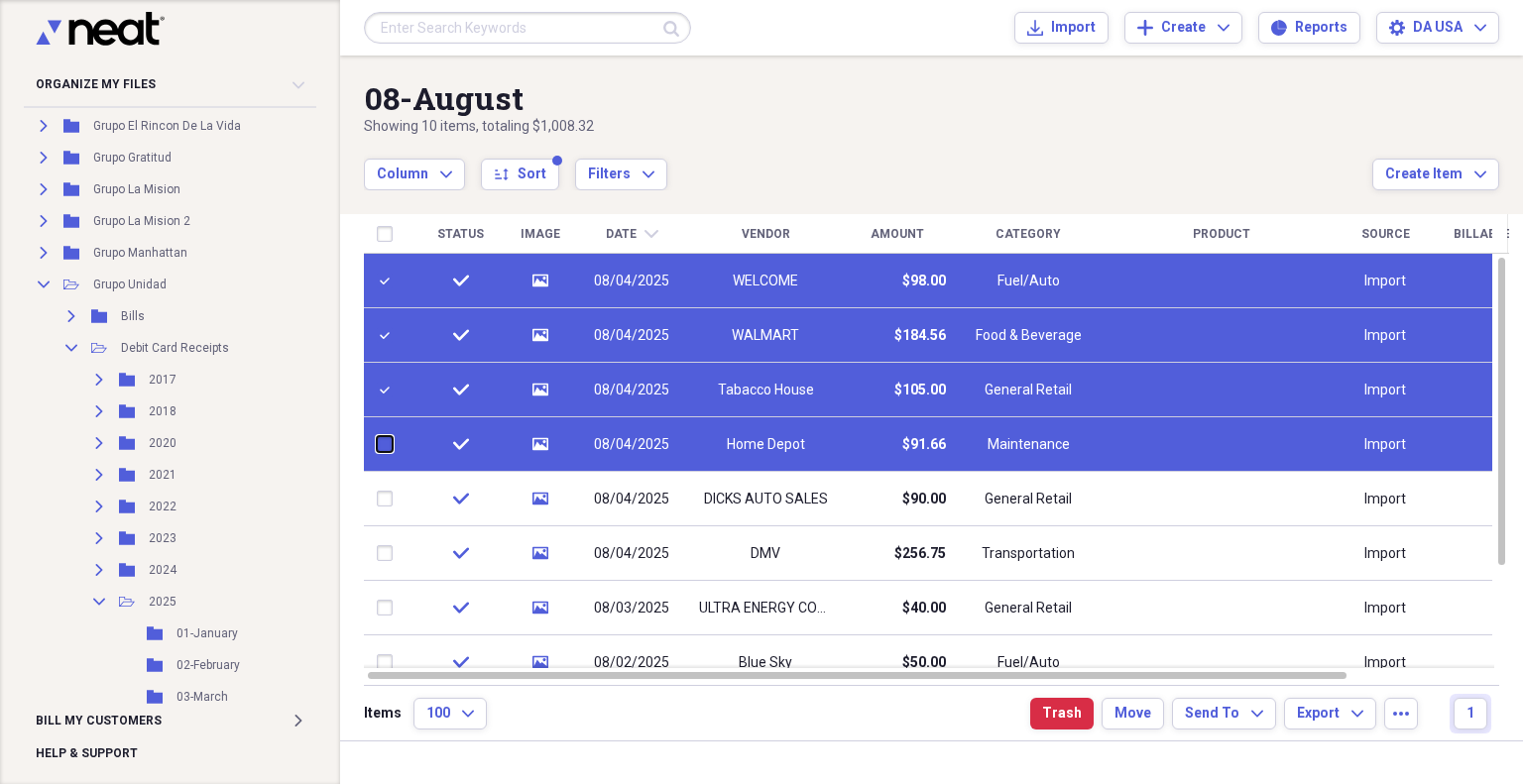 checkbox on "false" 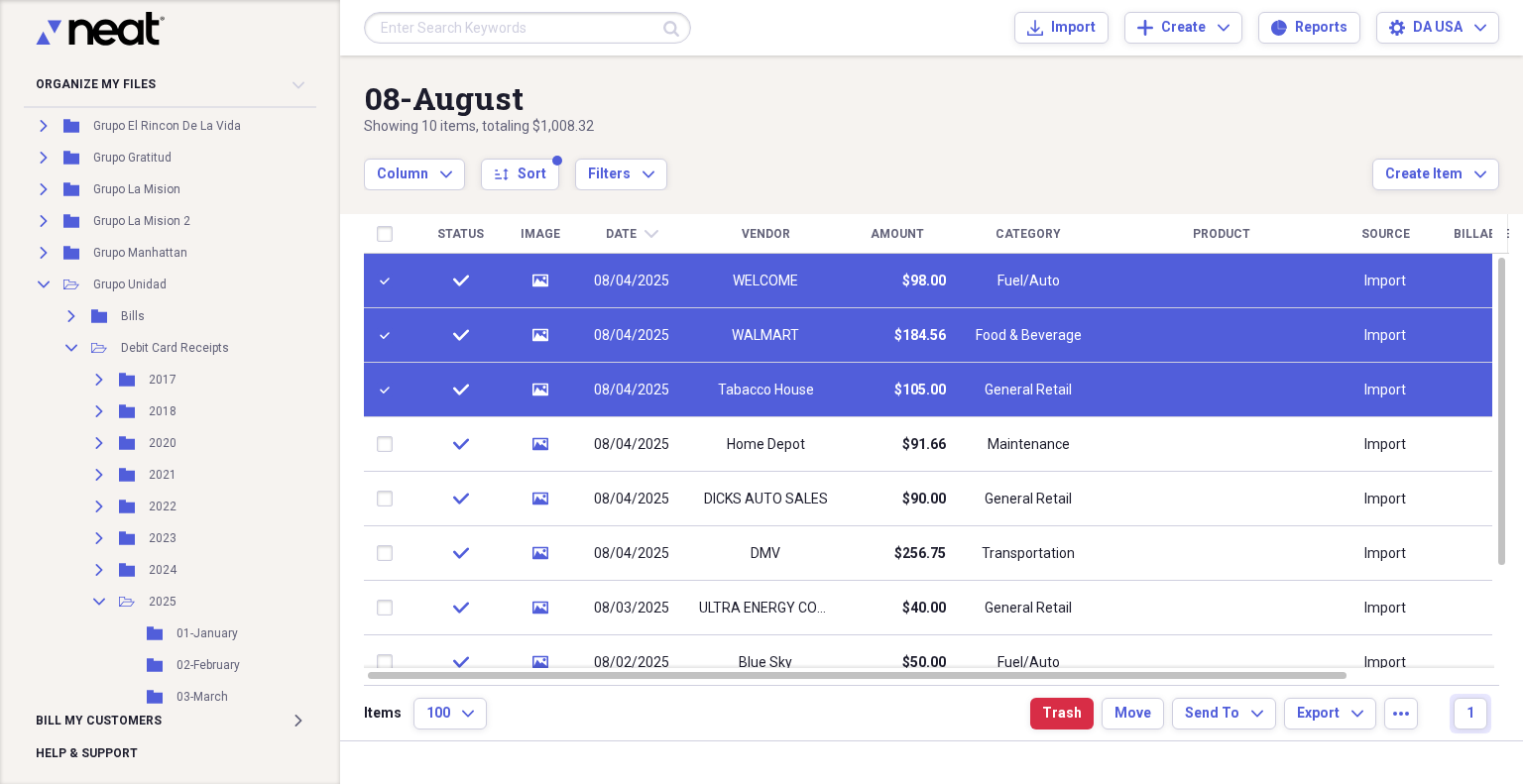 click at bounding box center [389, 390] 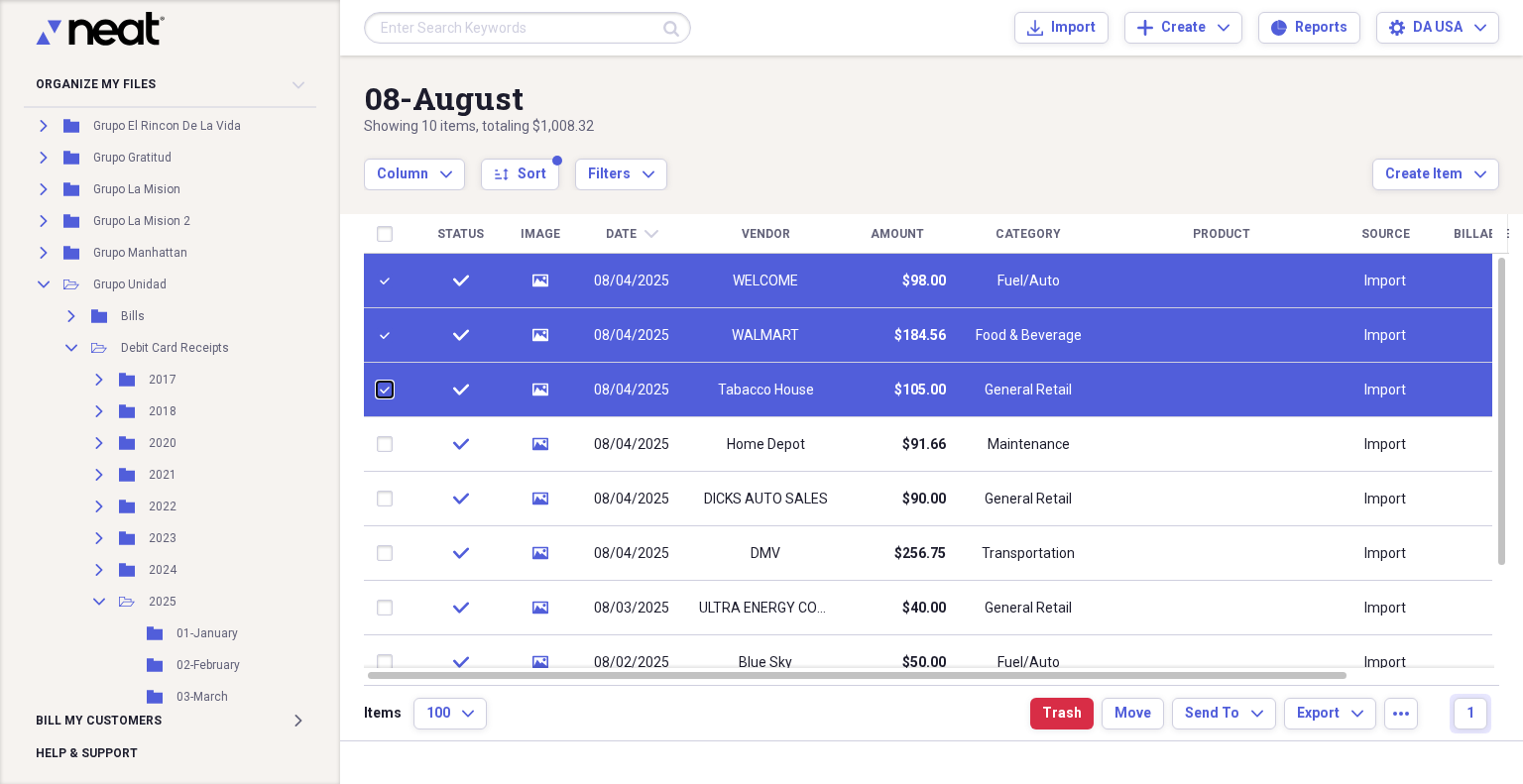 click at bounding box center [377, 390] 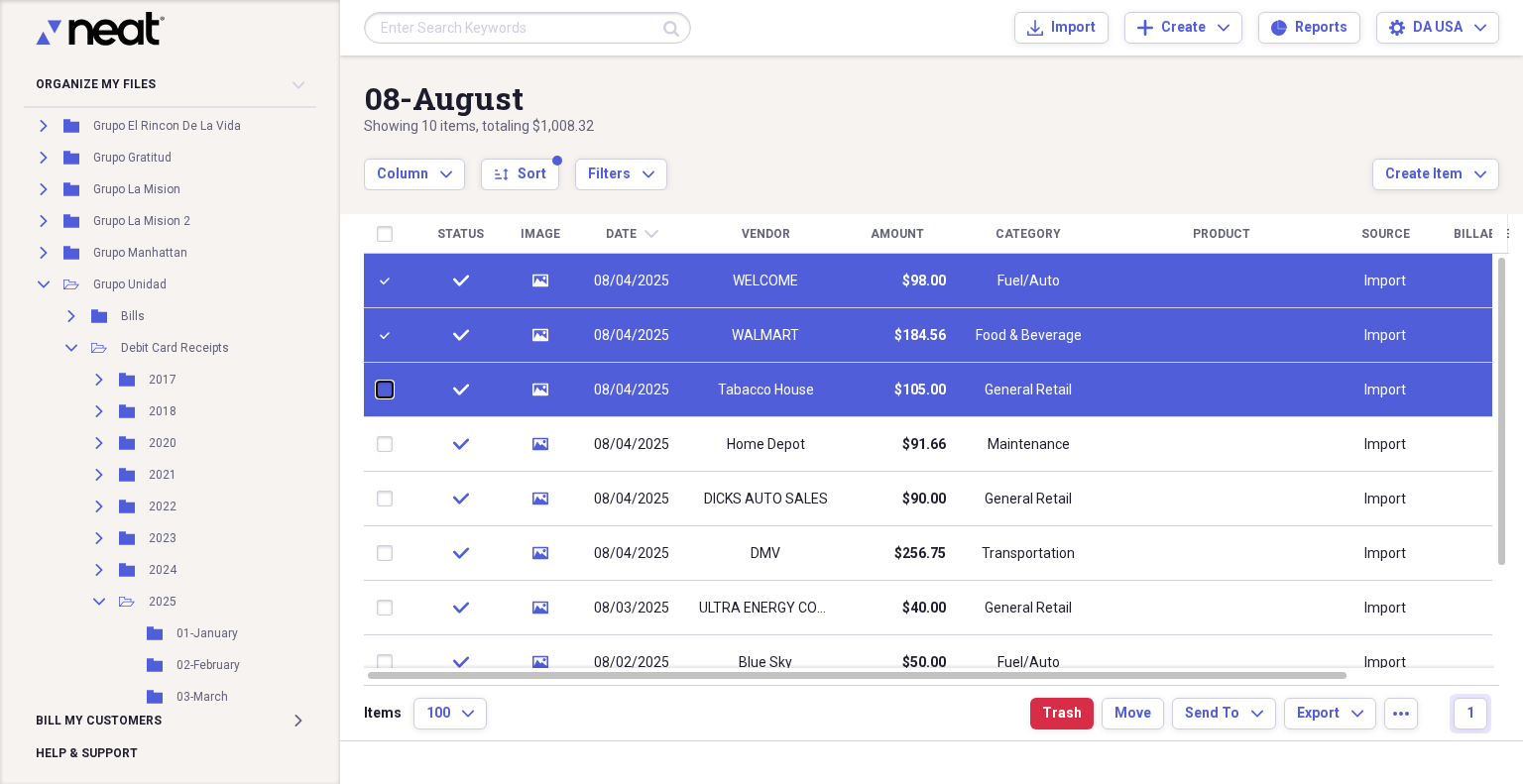 checkbox on "false" 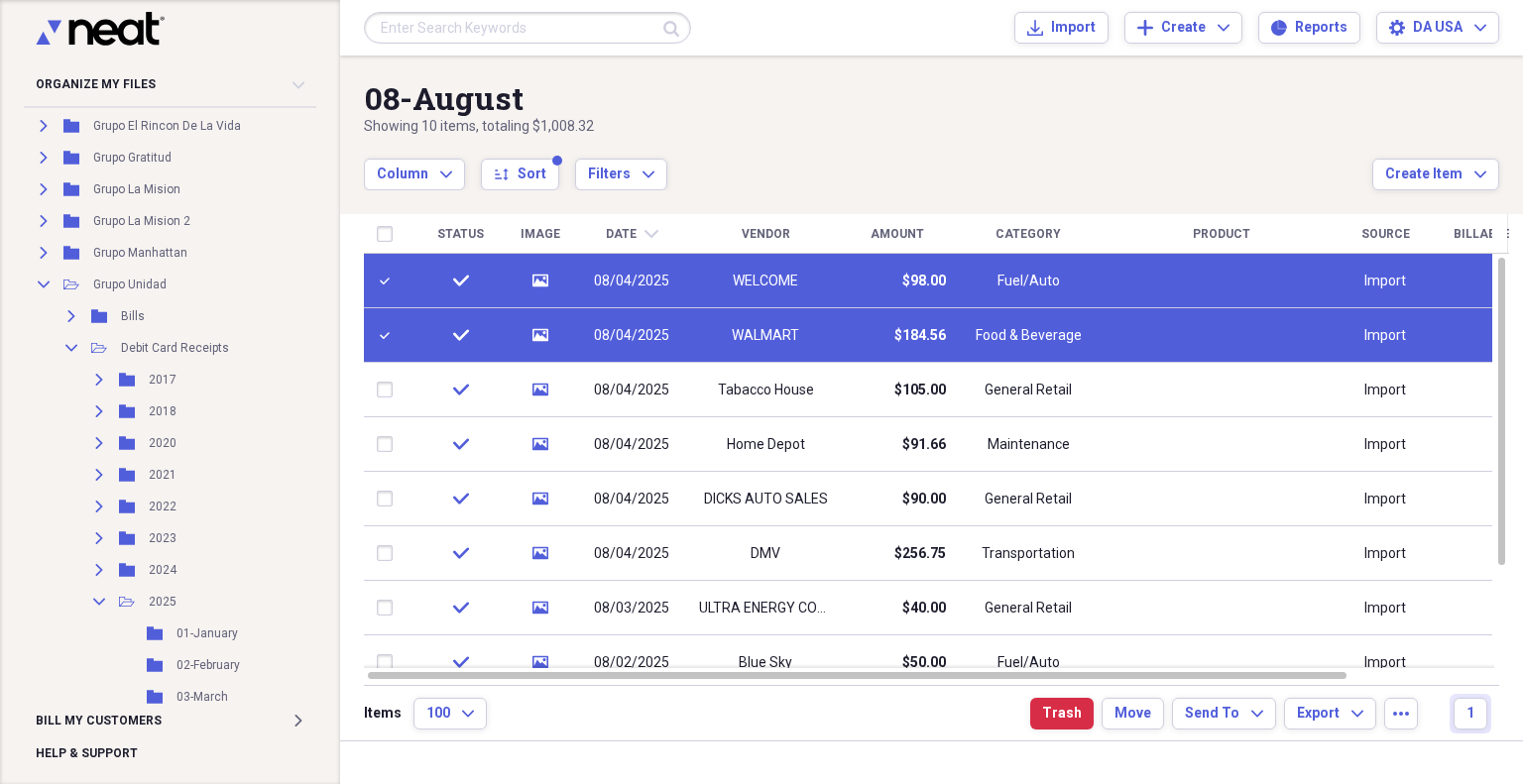 click at bounding box center (389, 335) 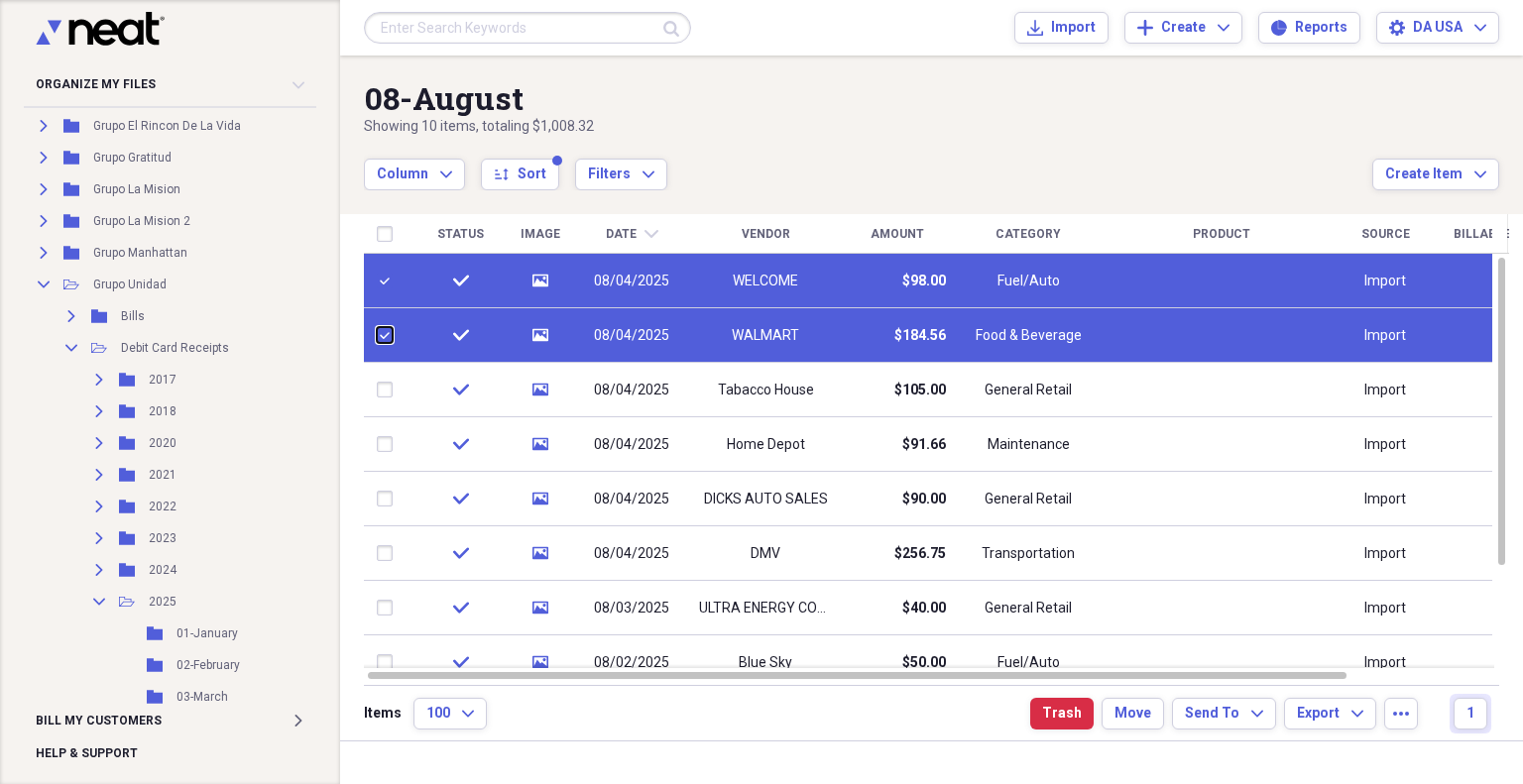 click at bounding box center (377, 335) 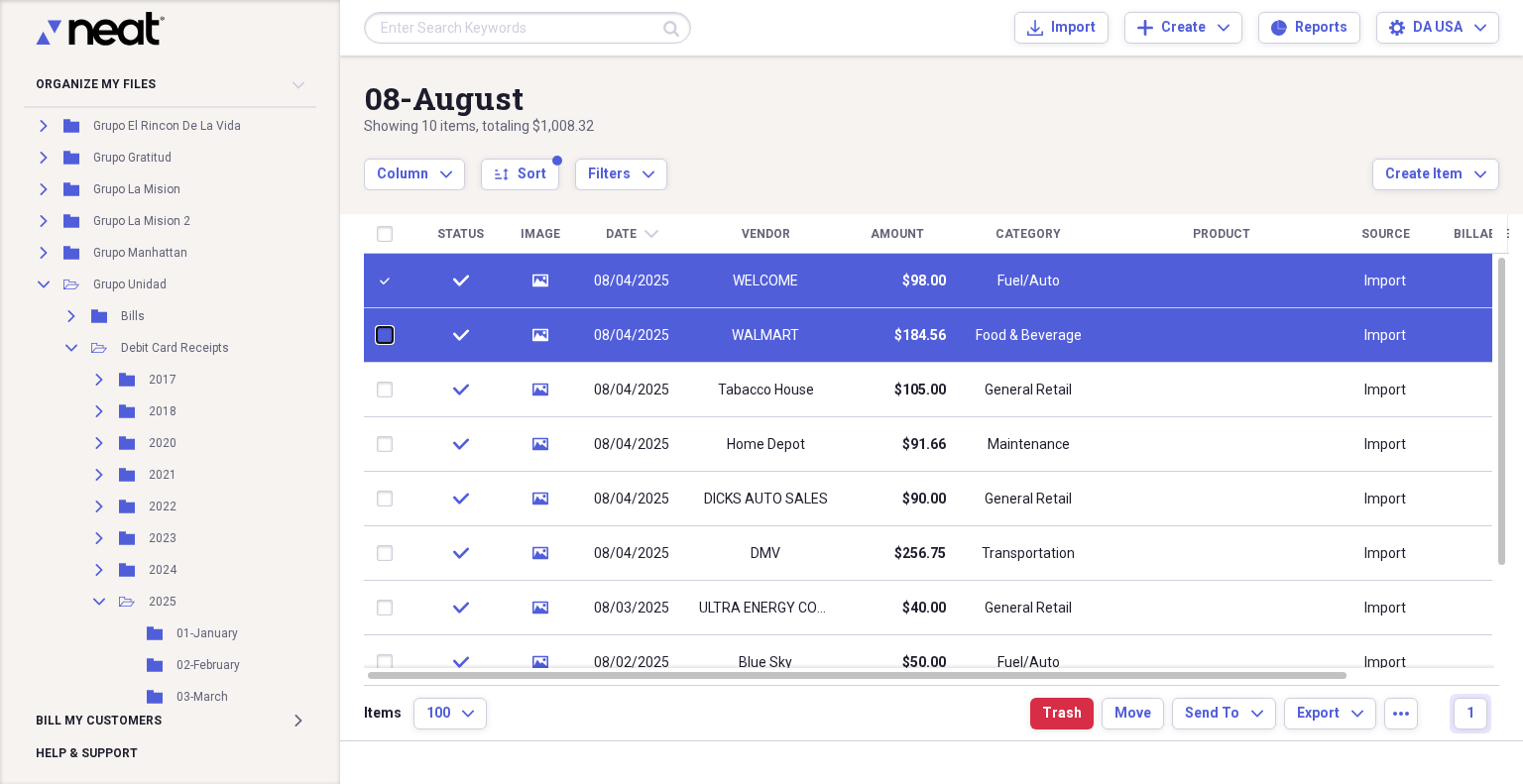 checkbox on "false" 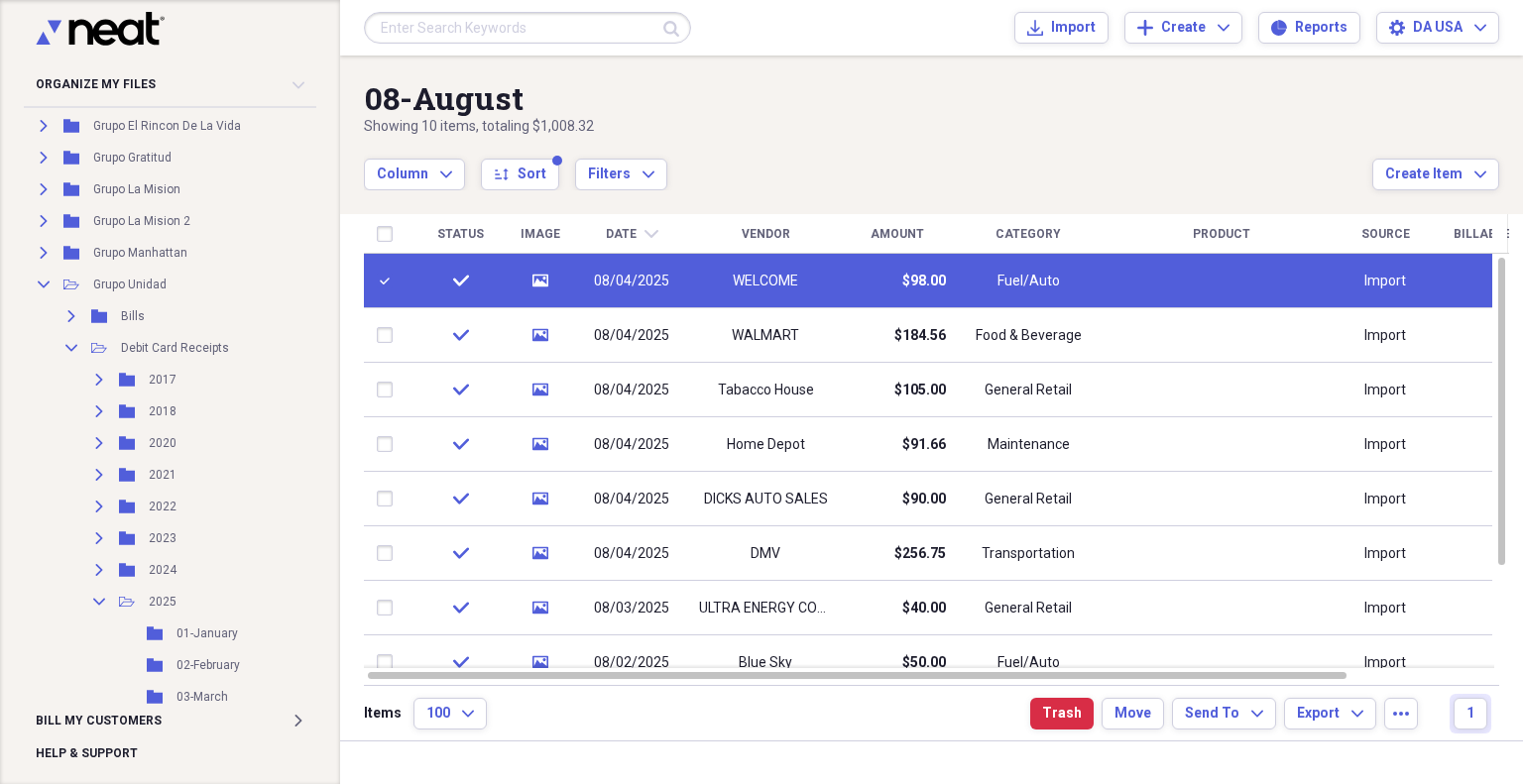 click at bounding box center [389, 280] 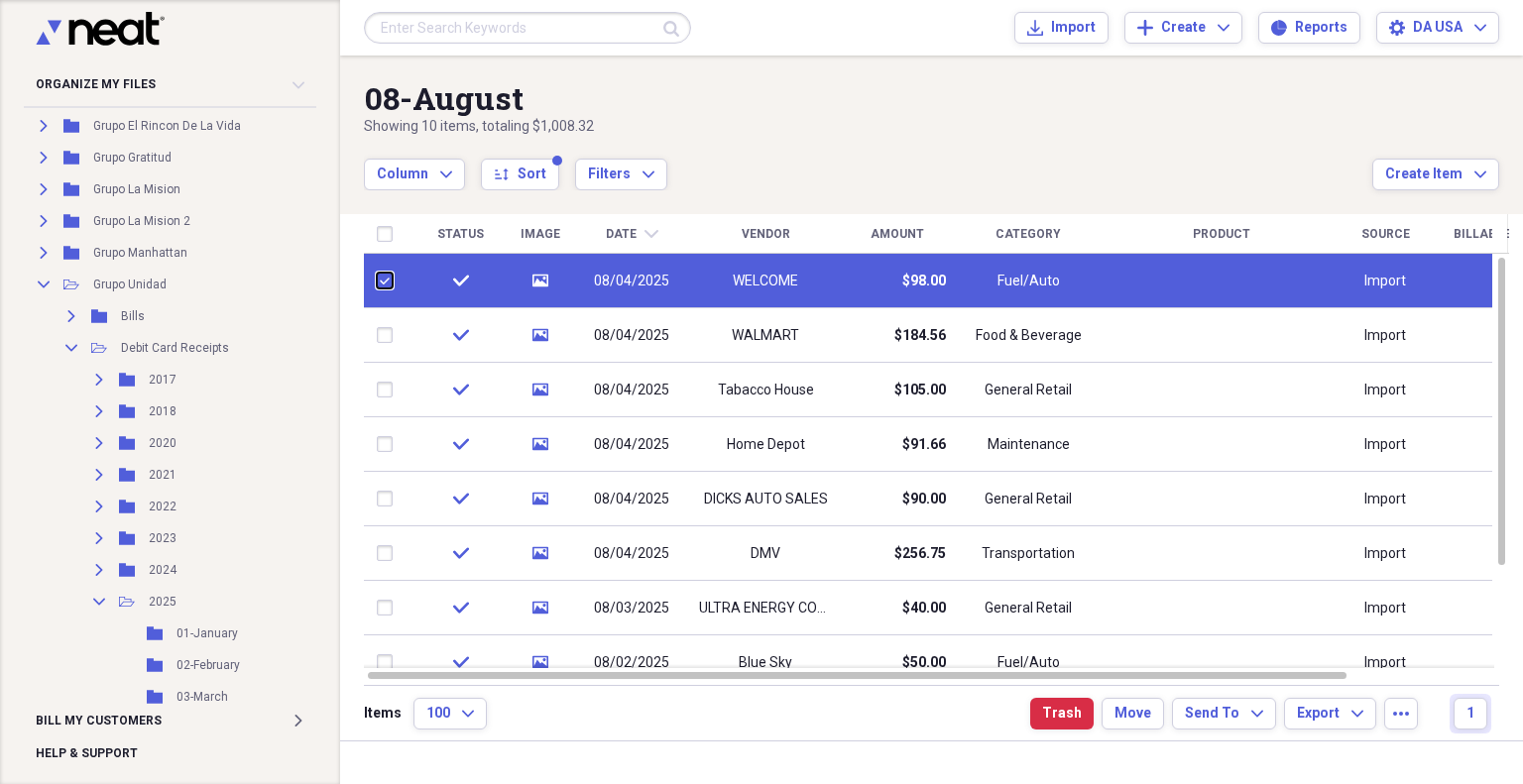 click at bounding box center [377, 280] 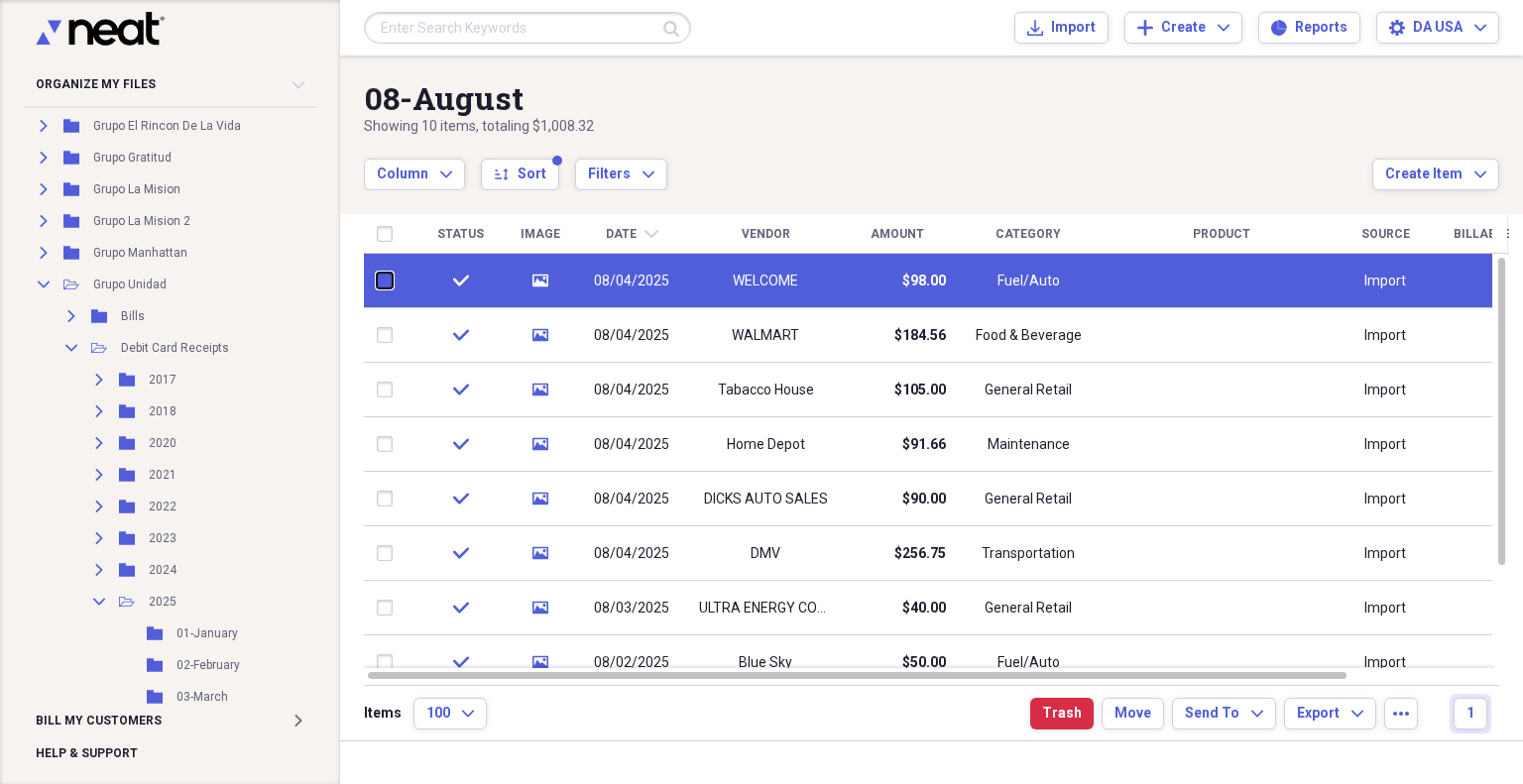 checkbox on "false" 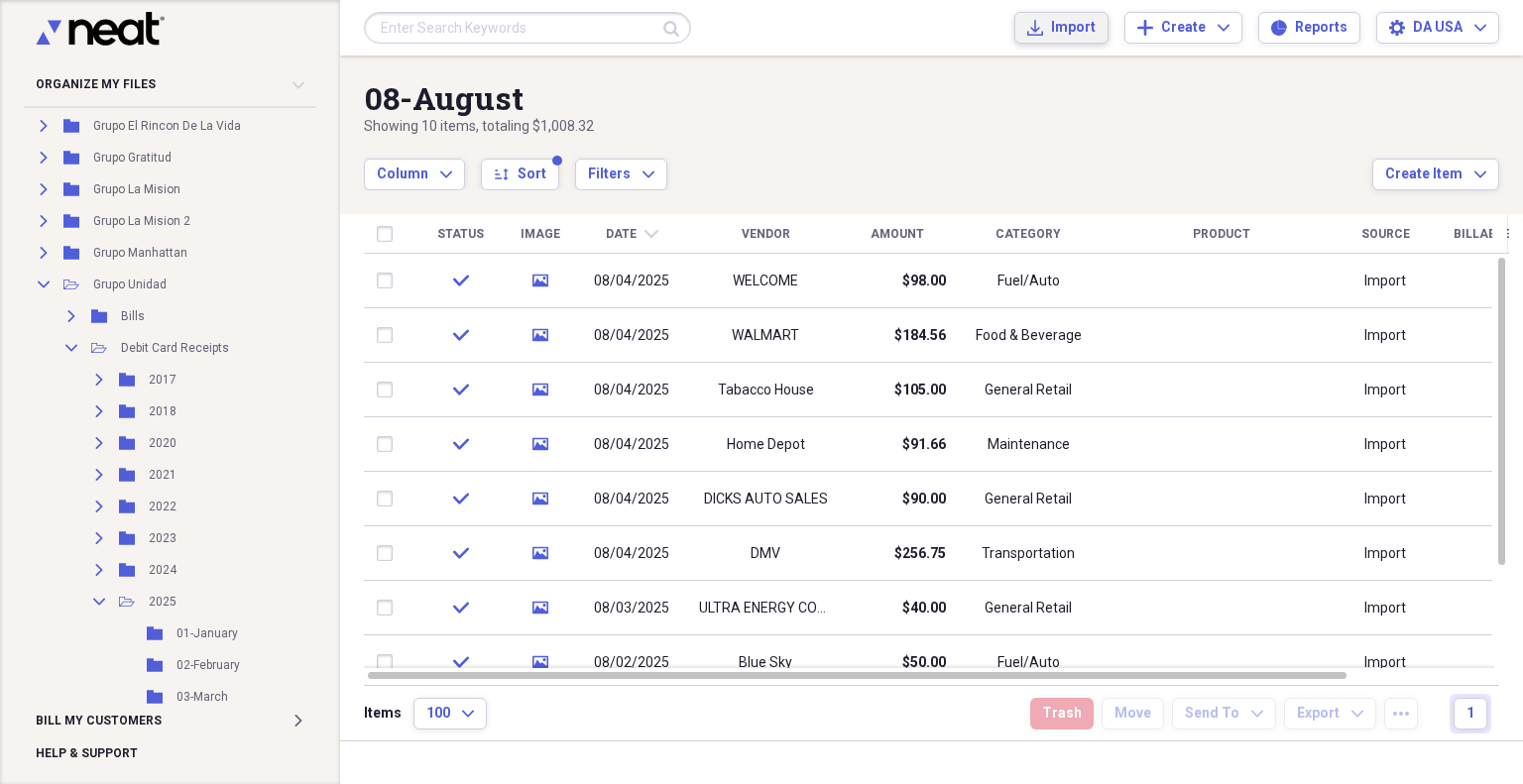 click on "Import" at bounding box center (1073, 28) 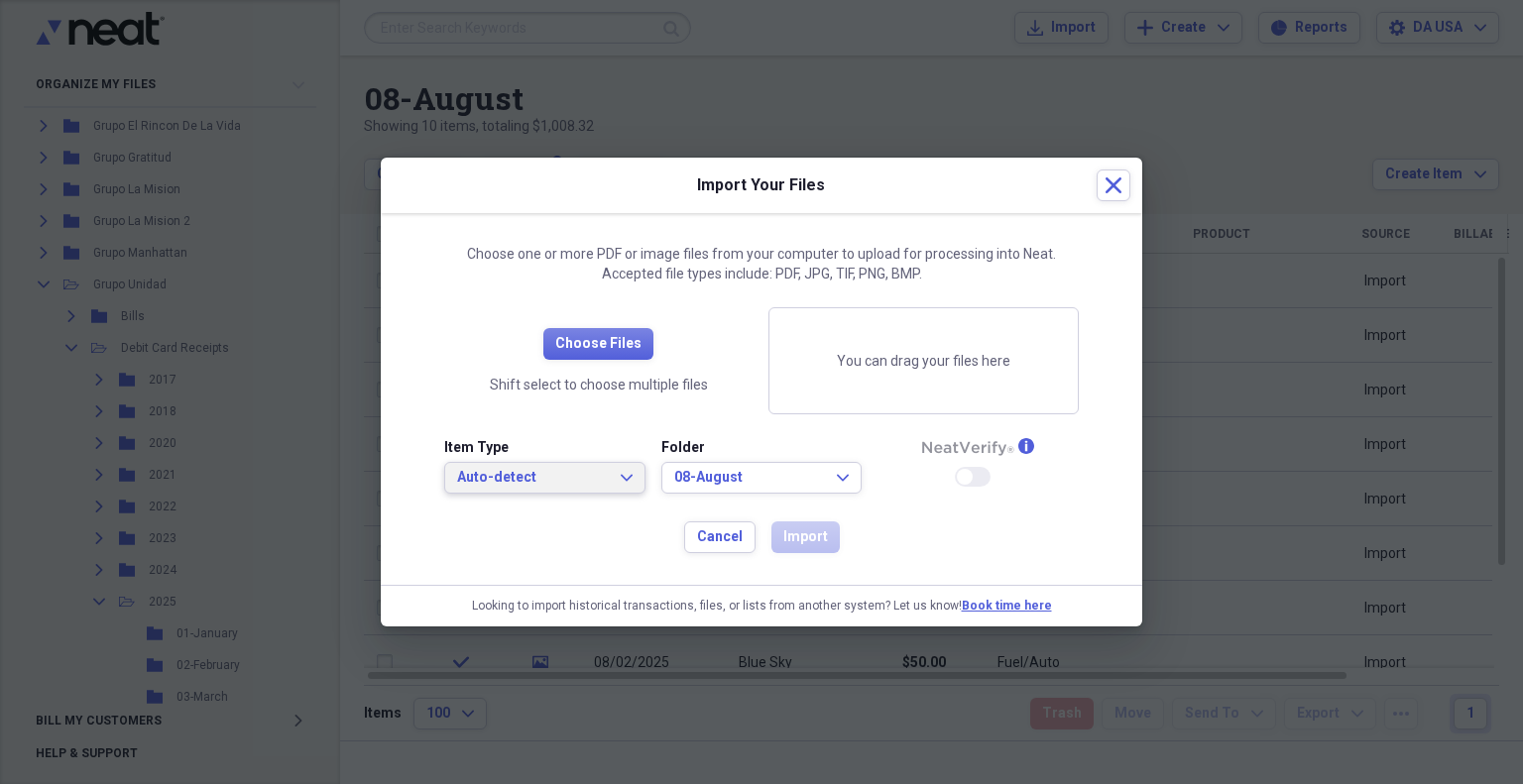 click on "Auto-detect Expand" at bounding box center [544, 478] 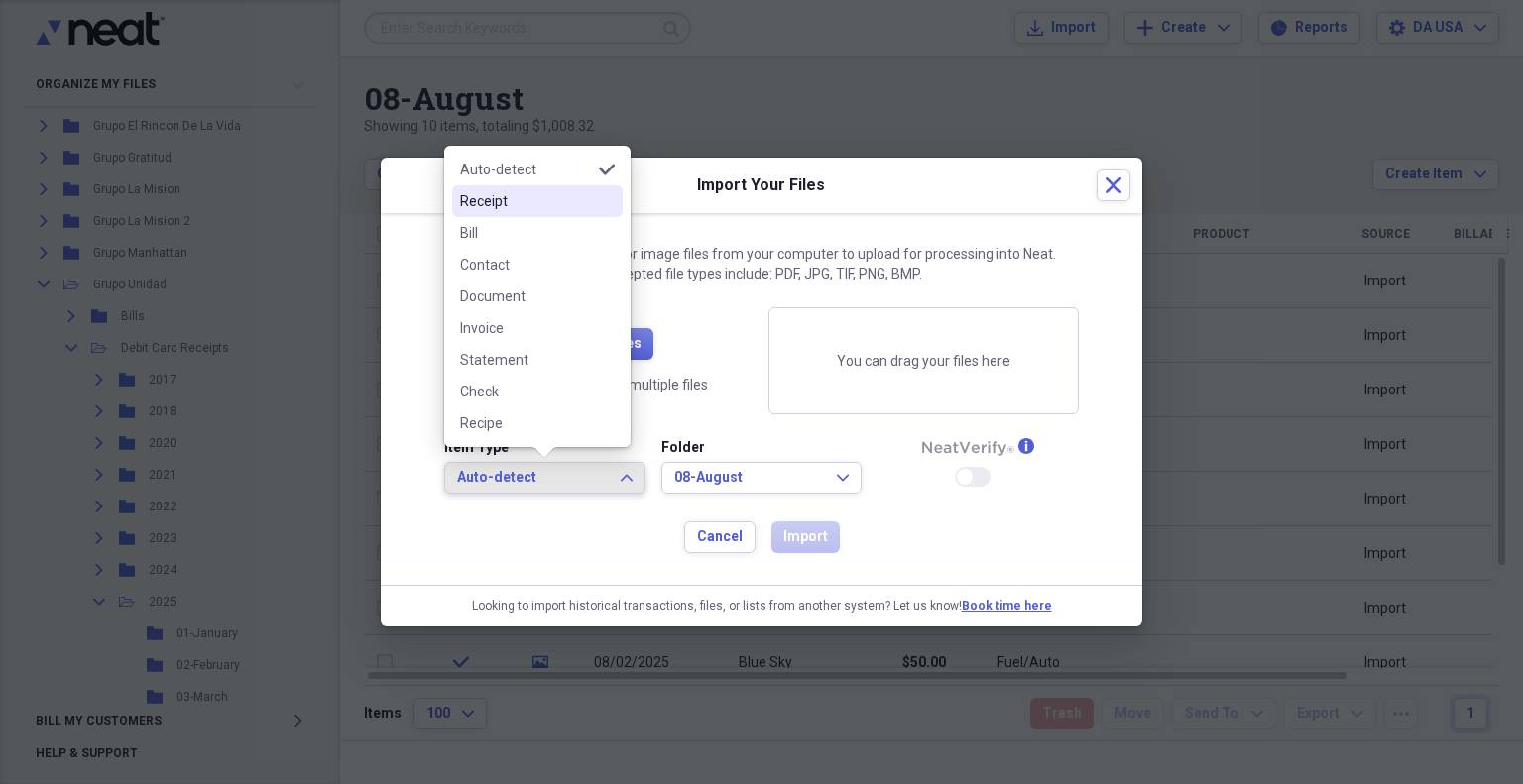 click on "Receipt" at bounding box center [526, 201] 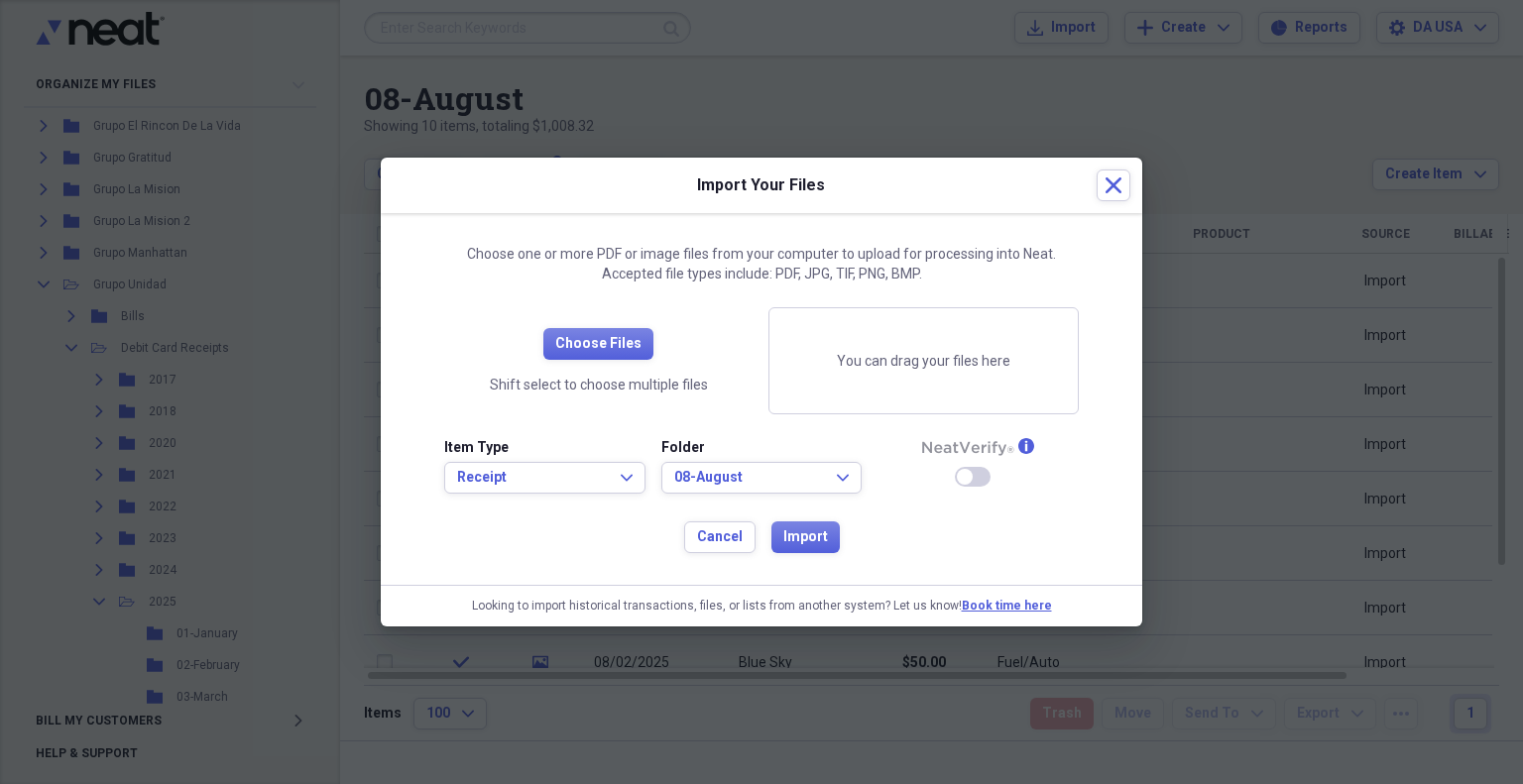click on "Choose Files Shift select to choose multiple files" at bounding box center (598, 361) 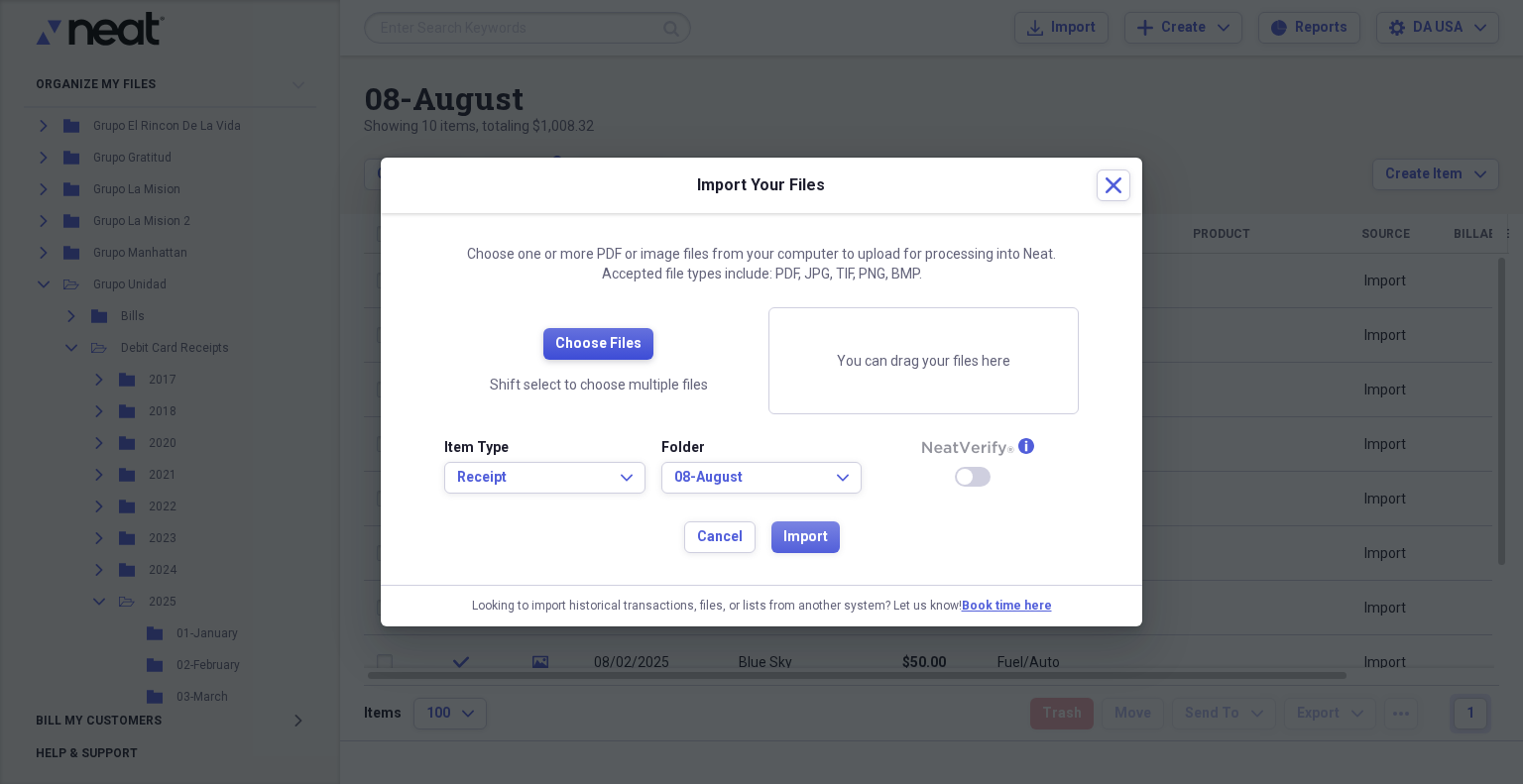click on "Choose Files" at bounding box center (598, 344) 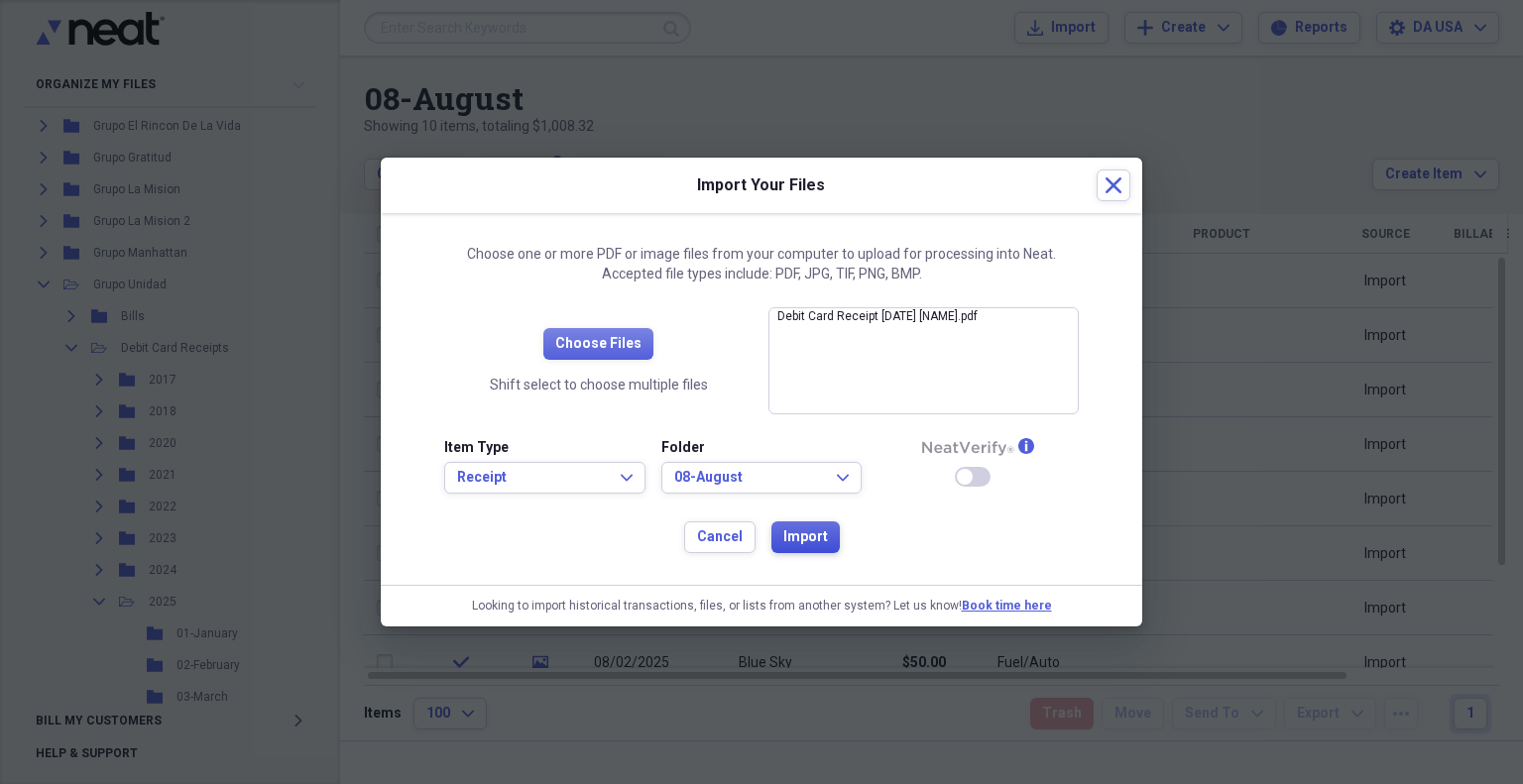 click on "Import" at bounding box center (805, 537) 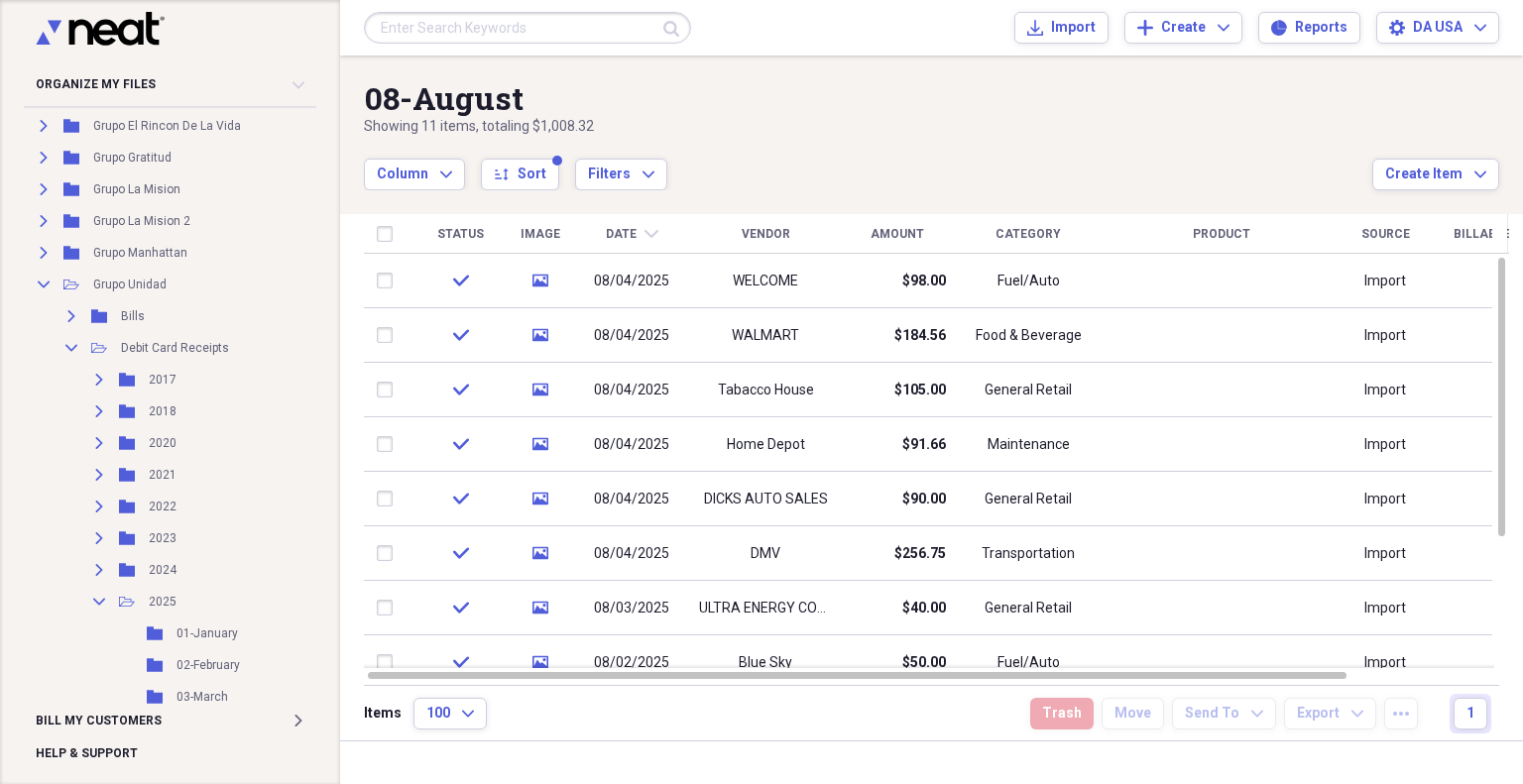 click on "Date chevron-down" at bounding box center (632, 234) 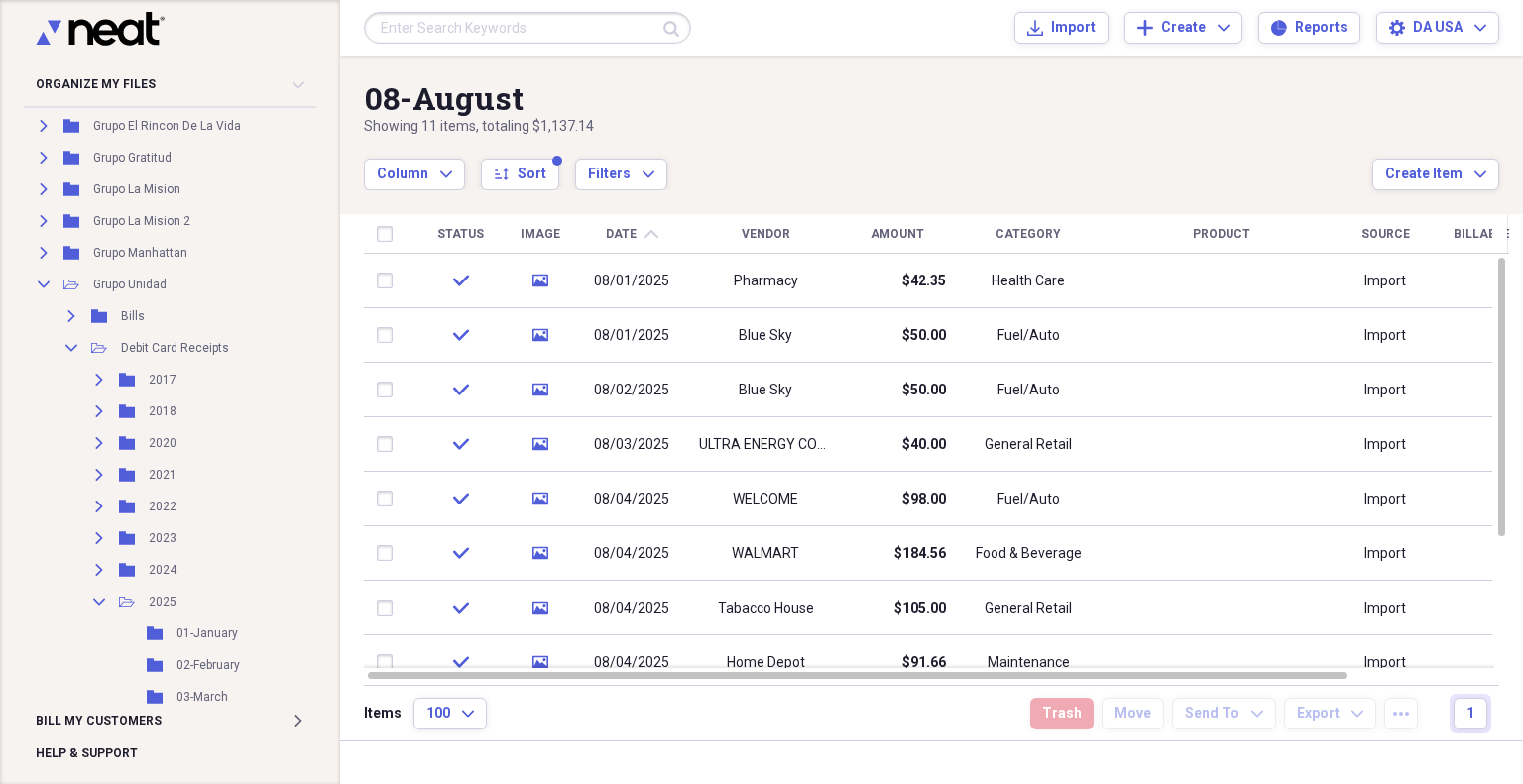 click on "chevron-up" 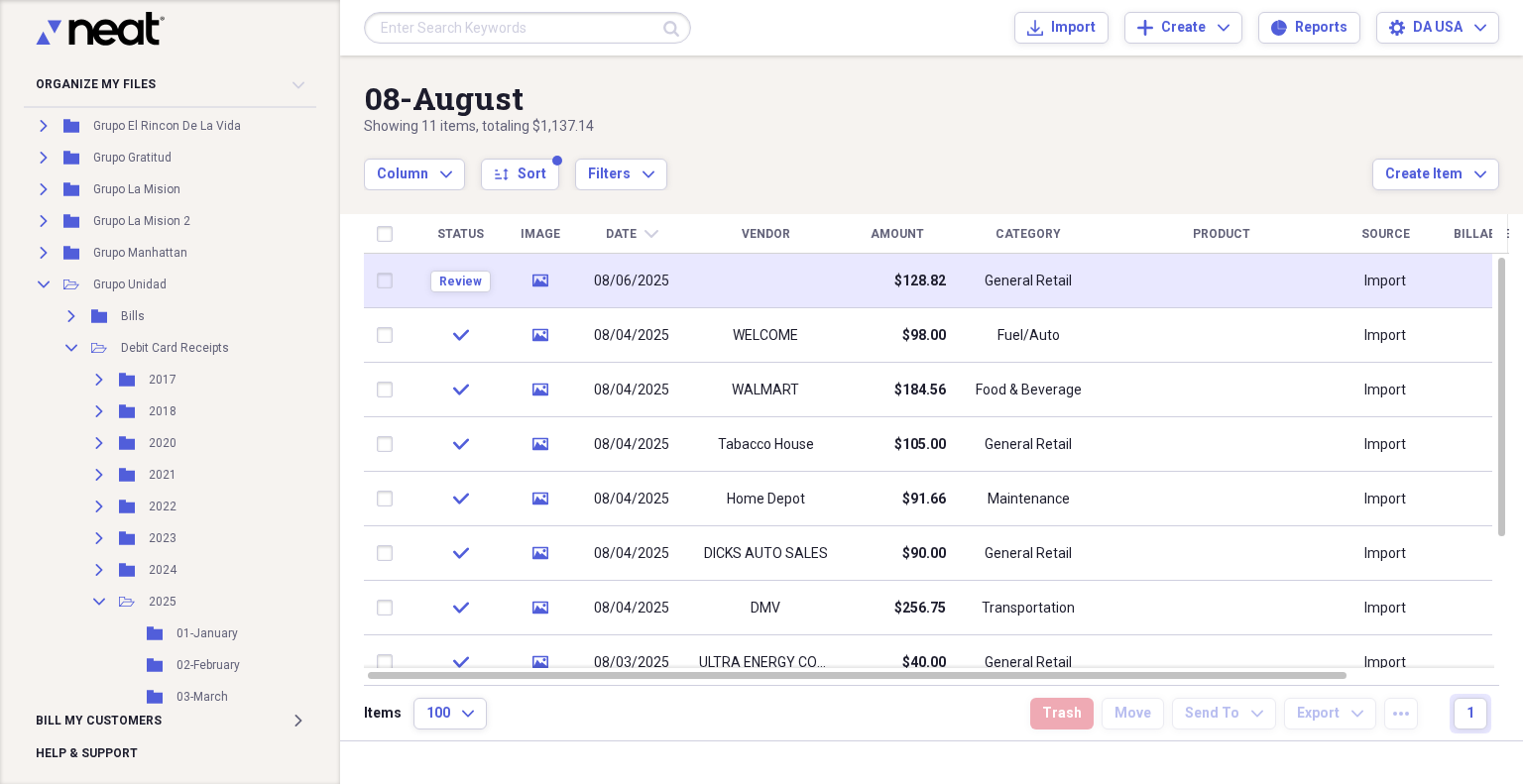 click on "media" at bounding box center [539, 280] 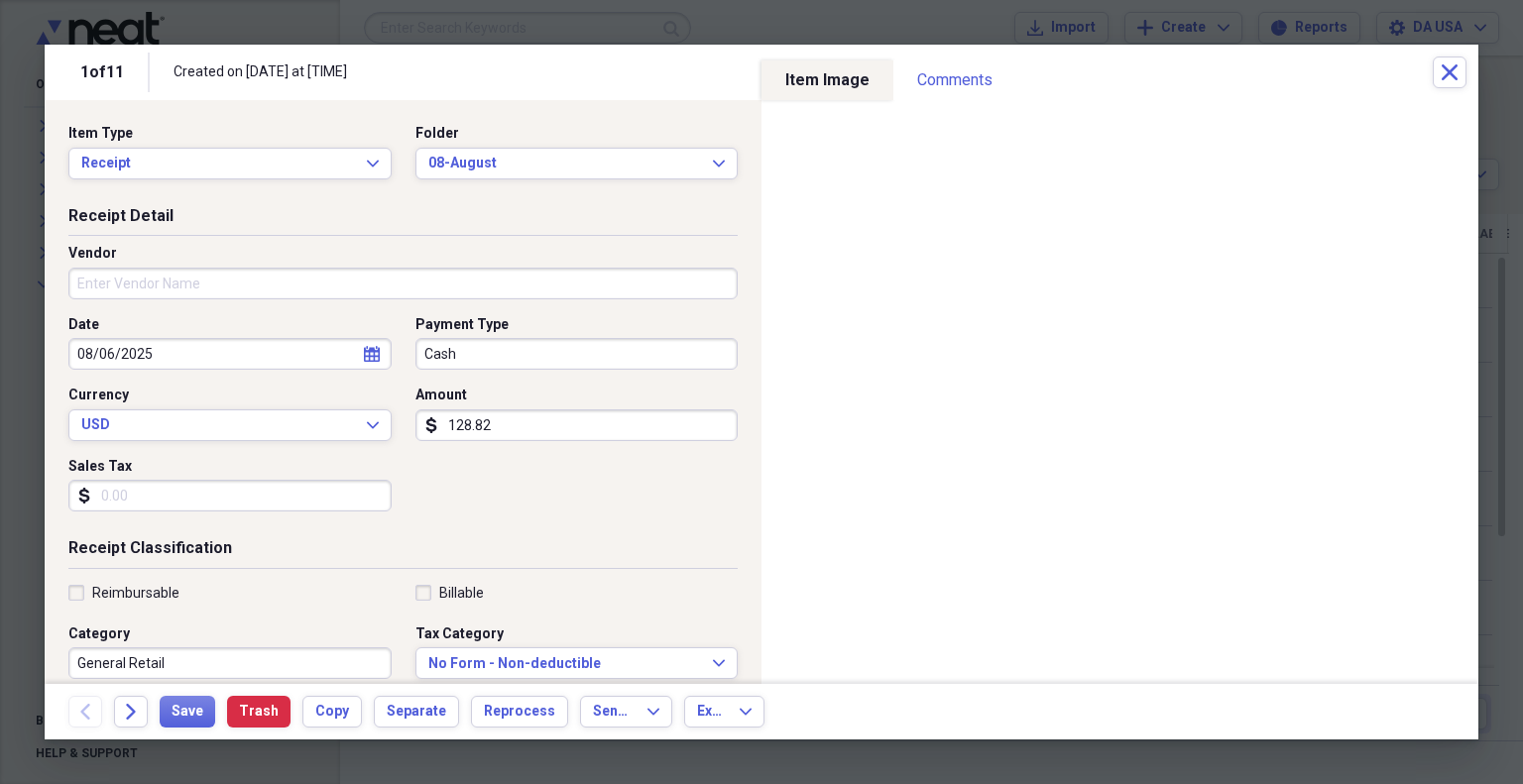 click on "Cash" at bounding box center [577, 354] 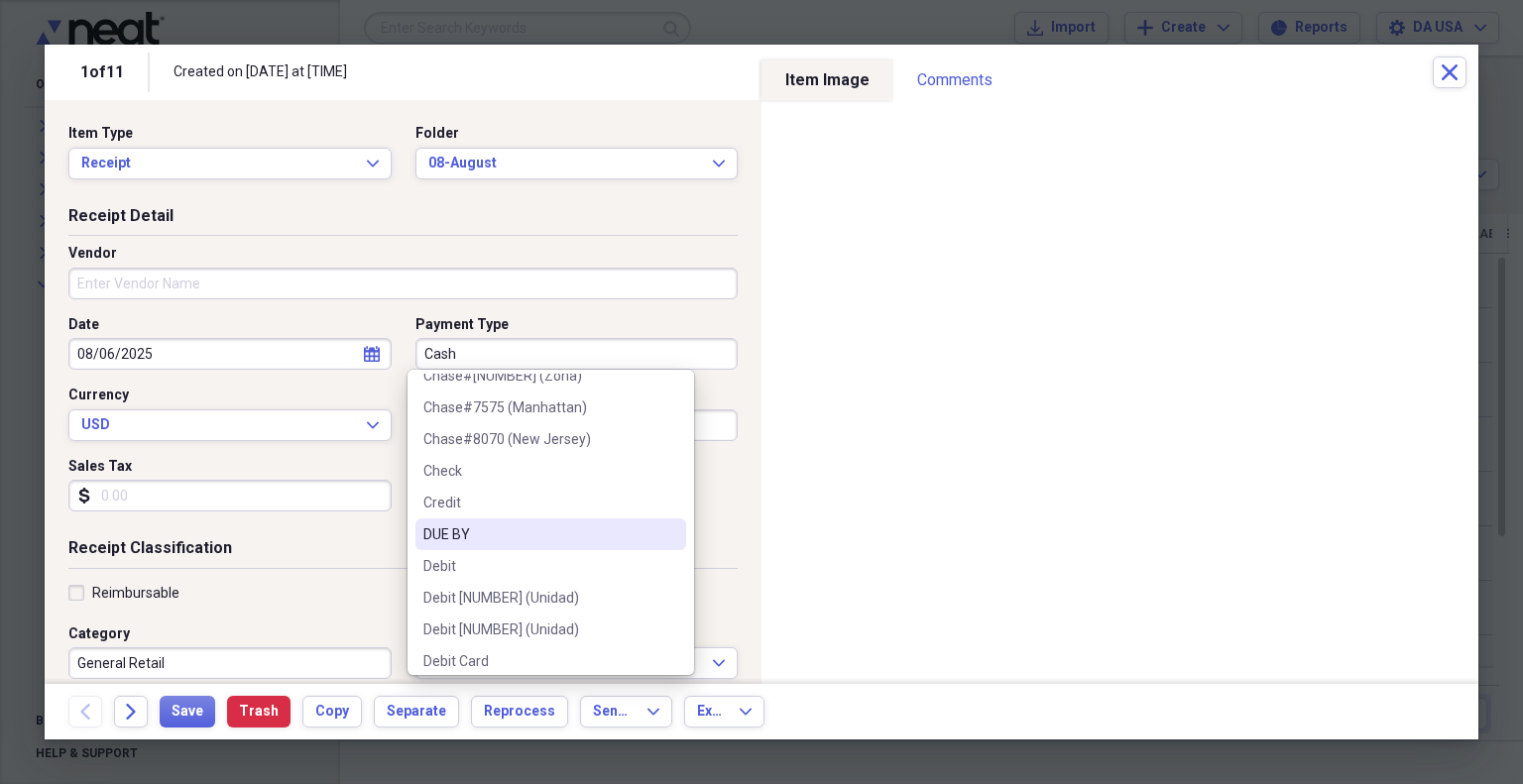 scroll, scrollTop: 0, scrollLeft: 0, axis: both 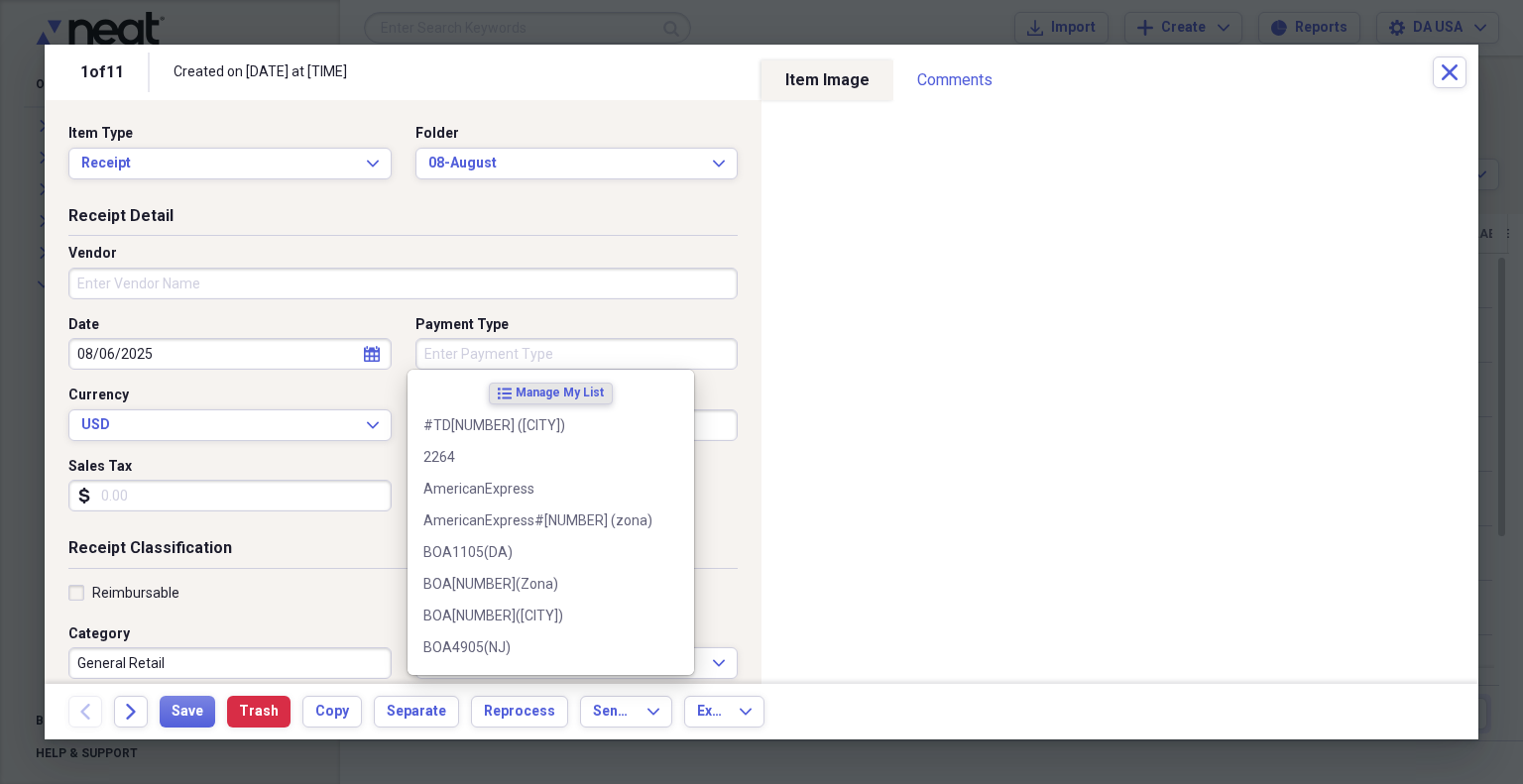 type 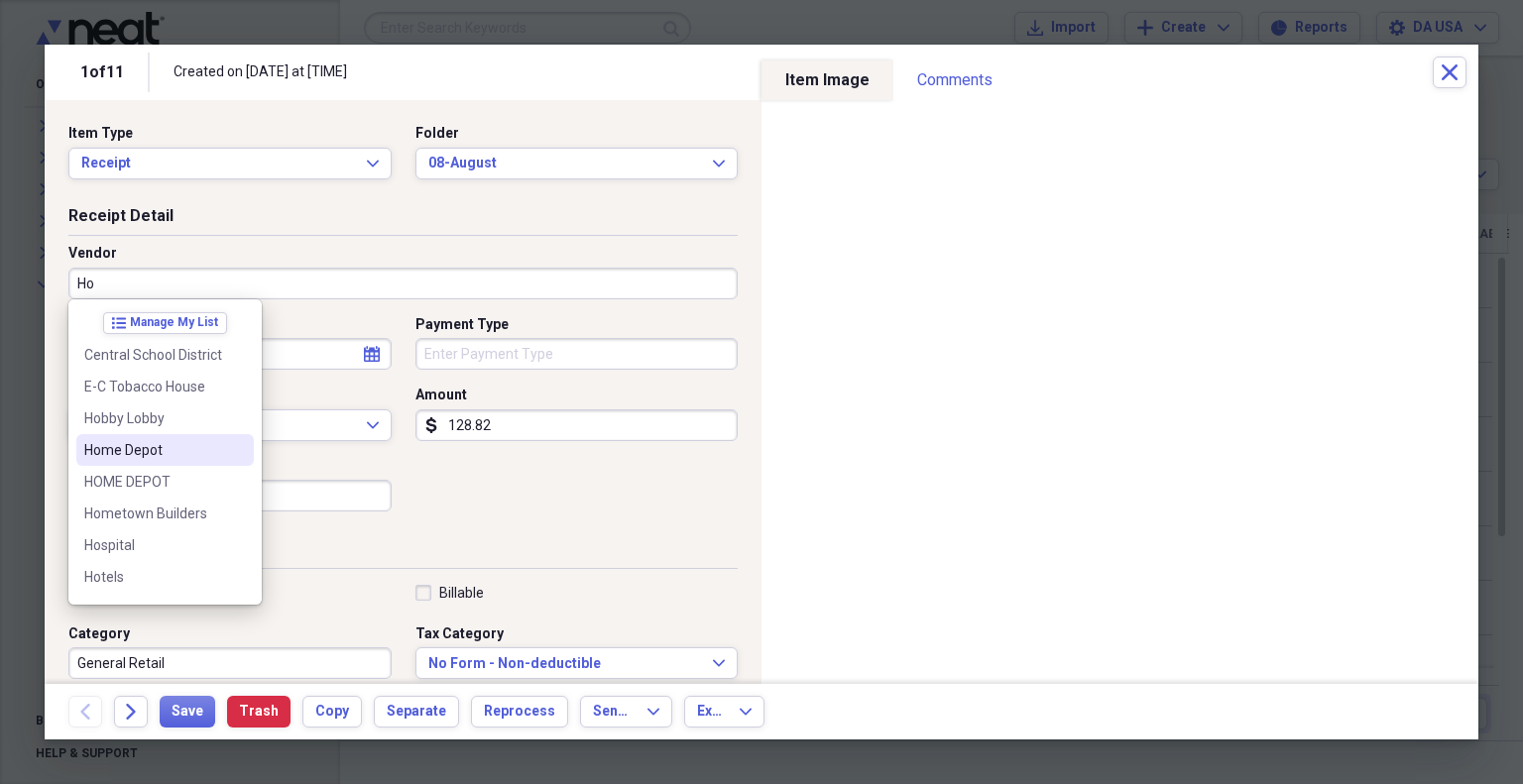 click on "Home Depot" at bounding box center (153, 450) 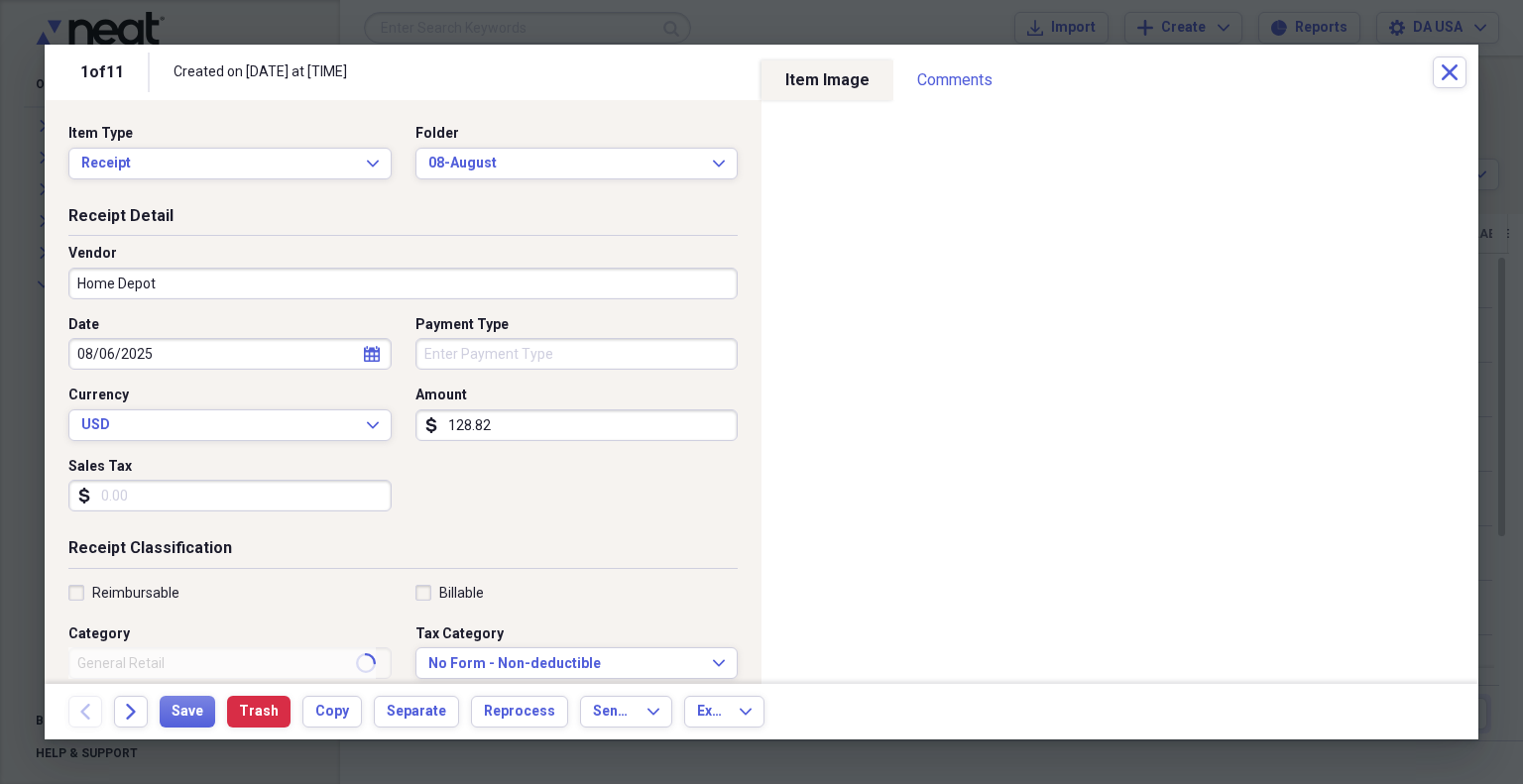 type on "Maintenance" 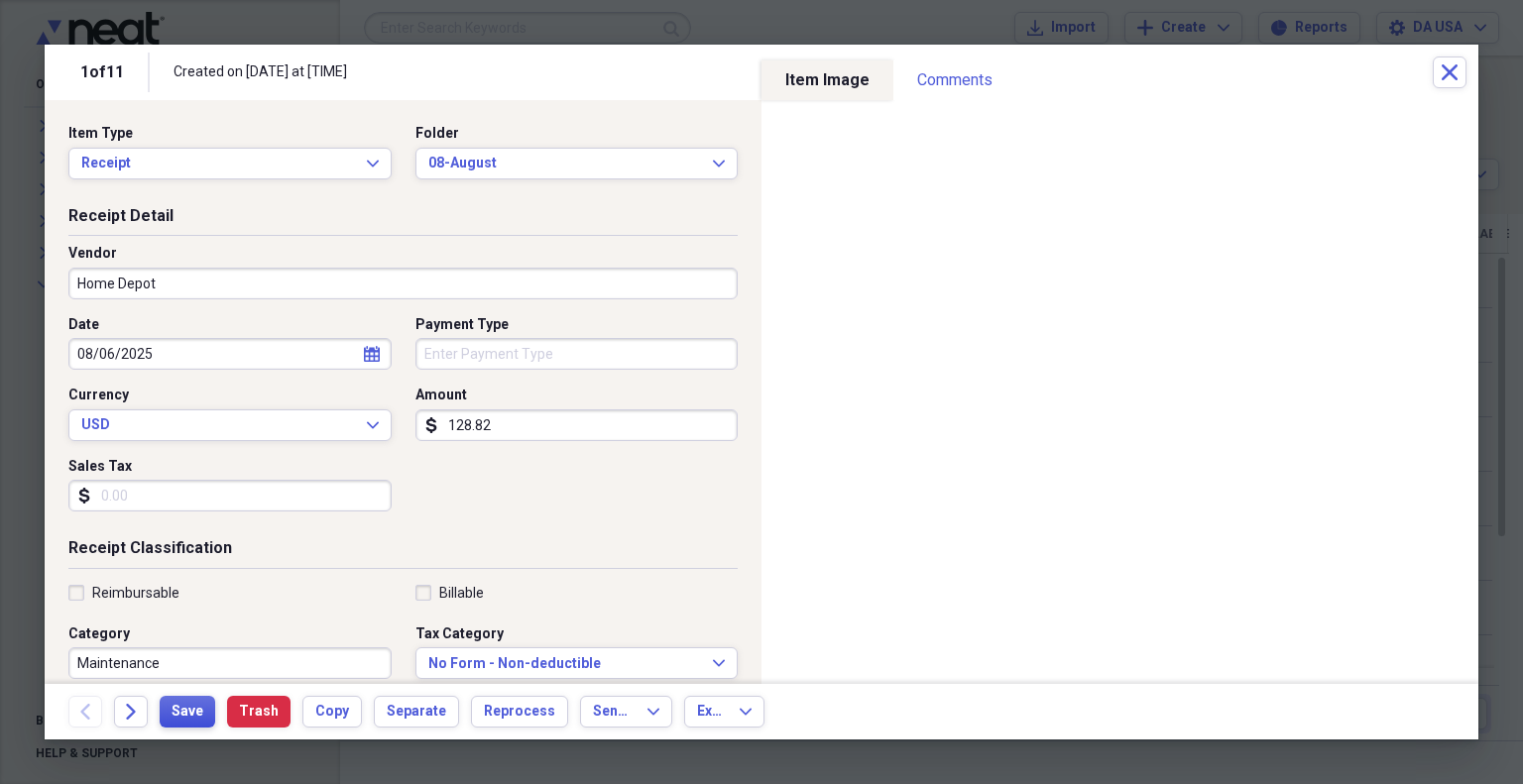 click on "Save" at bounding box center (187, 712) 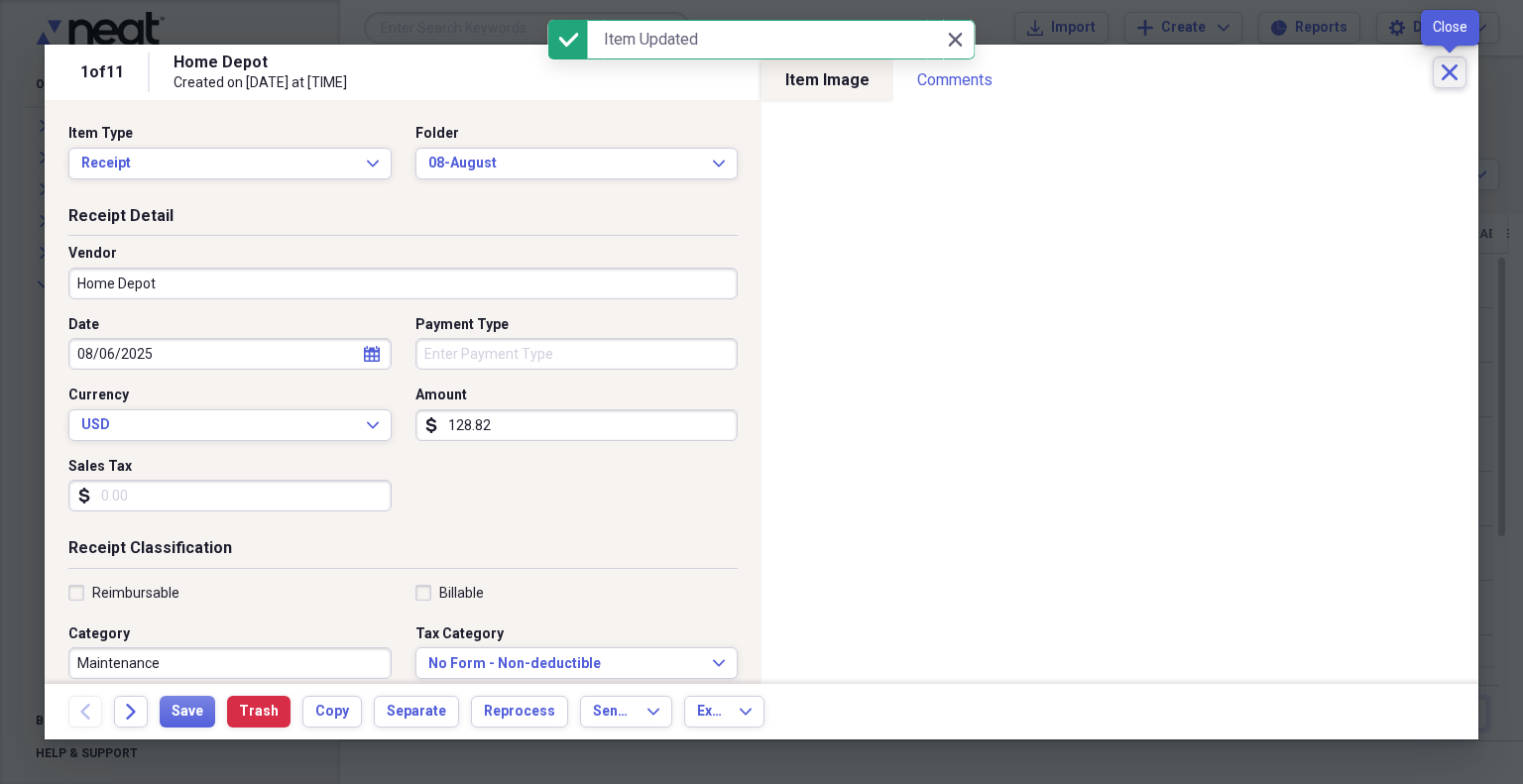 click on "Close" at bounding box center [1450, 72] 